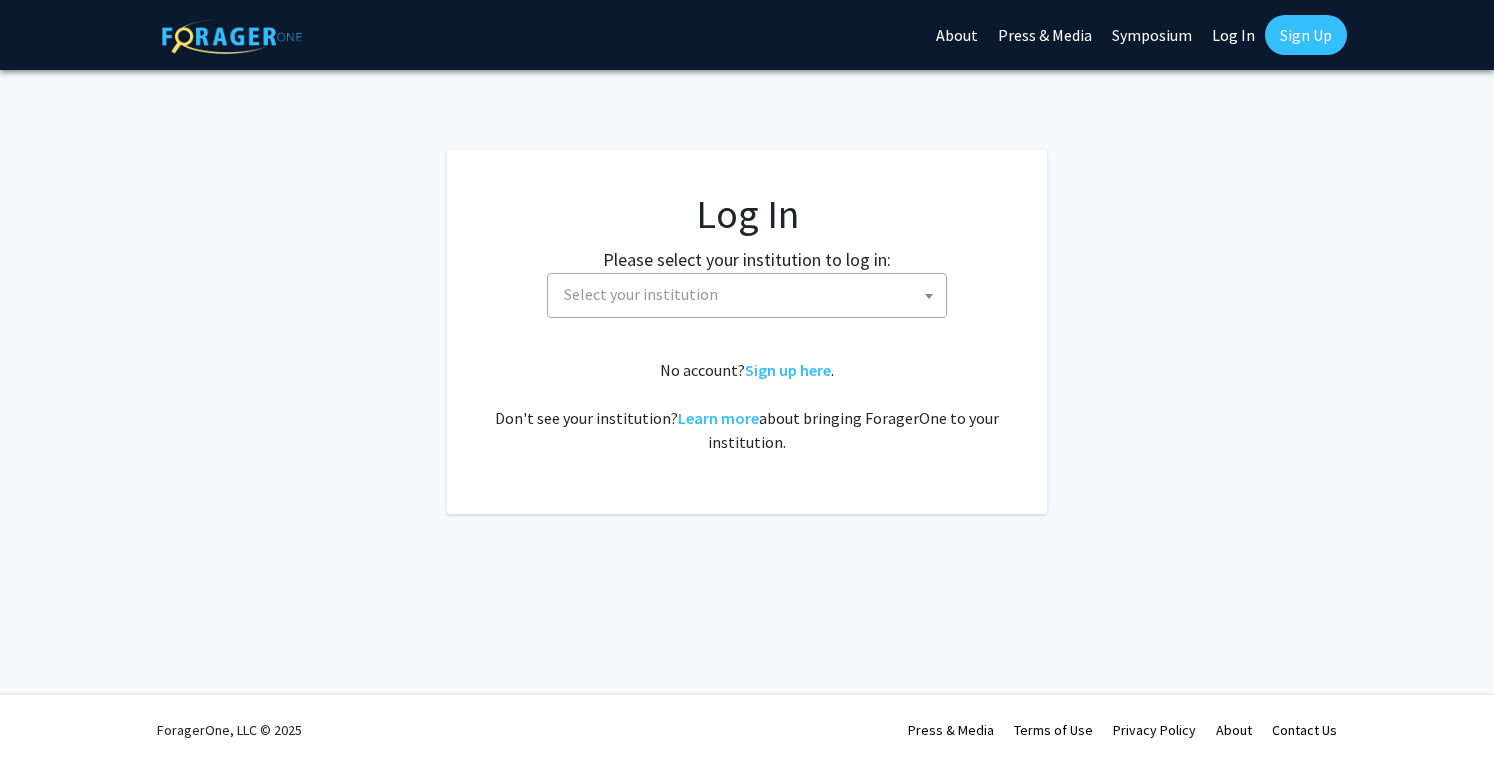scroll, scrollTop: 0, scrollLeft: 0, axis: both 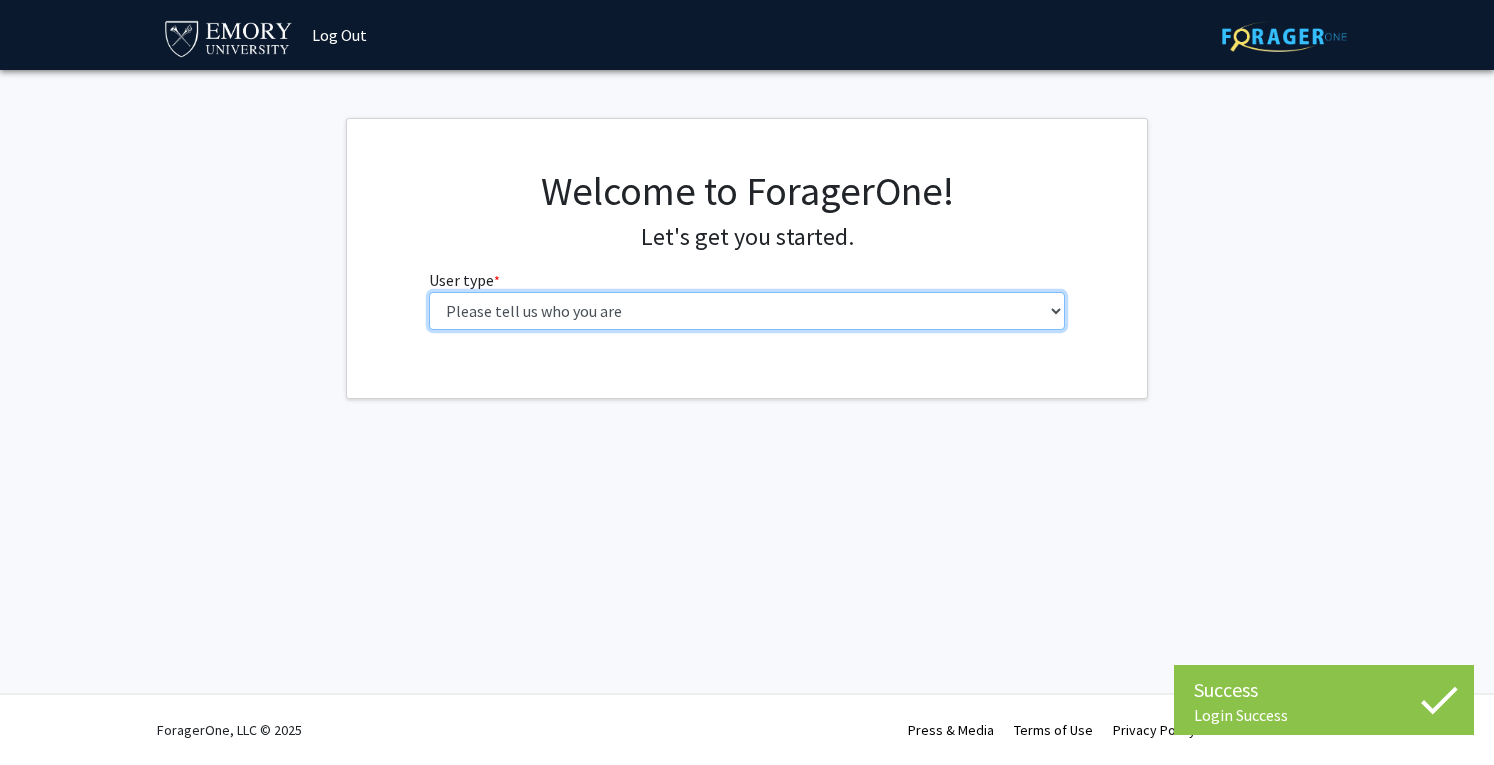 click on "Please tell us who you are  Undergraduate Student   Master's Student   Doctoral Candidate (PhD, MD, DMD, PharmD, etc.)   Postdoctoral Researcher / Research Staff / Medical Resident / Medical Fellow   Faculty   Administrative Staff" at bounding box center [747, 311] 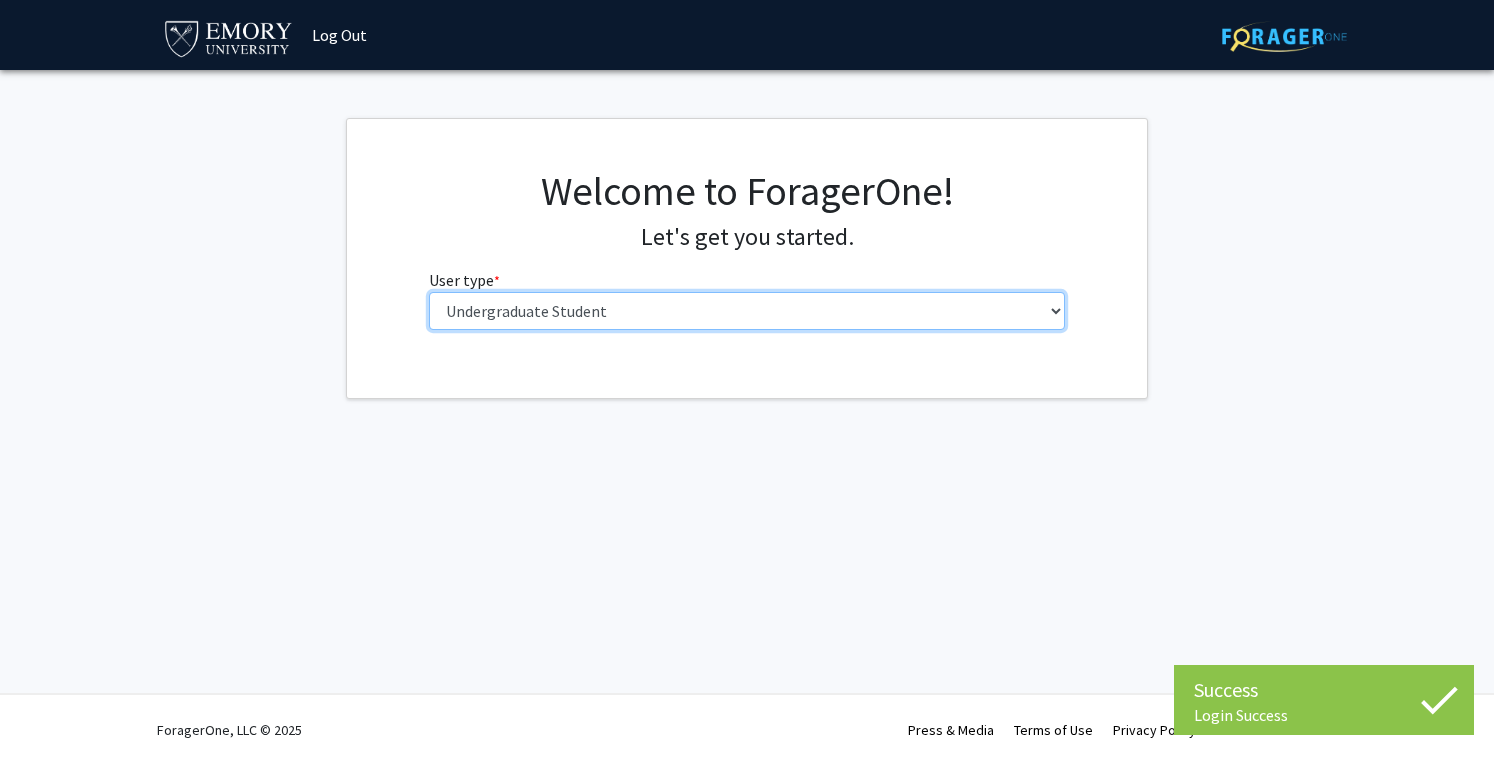 click on "Please tell us who you are  Undergraduate Student   Master's Student   Doctoral Candidate (PhD, MD, DMD, PharmD, etc.)   Postdoctoral Researcher / Research Staff / Medical Resident / Medical Fellow   Faculty   Administrative Staff" at bounding box center [747, 311] 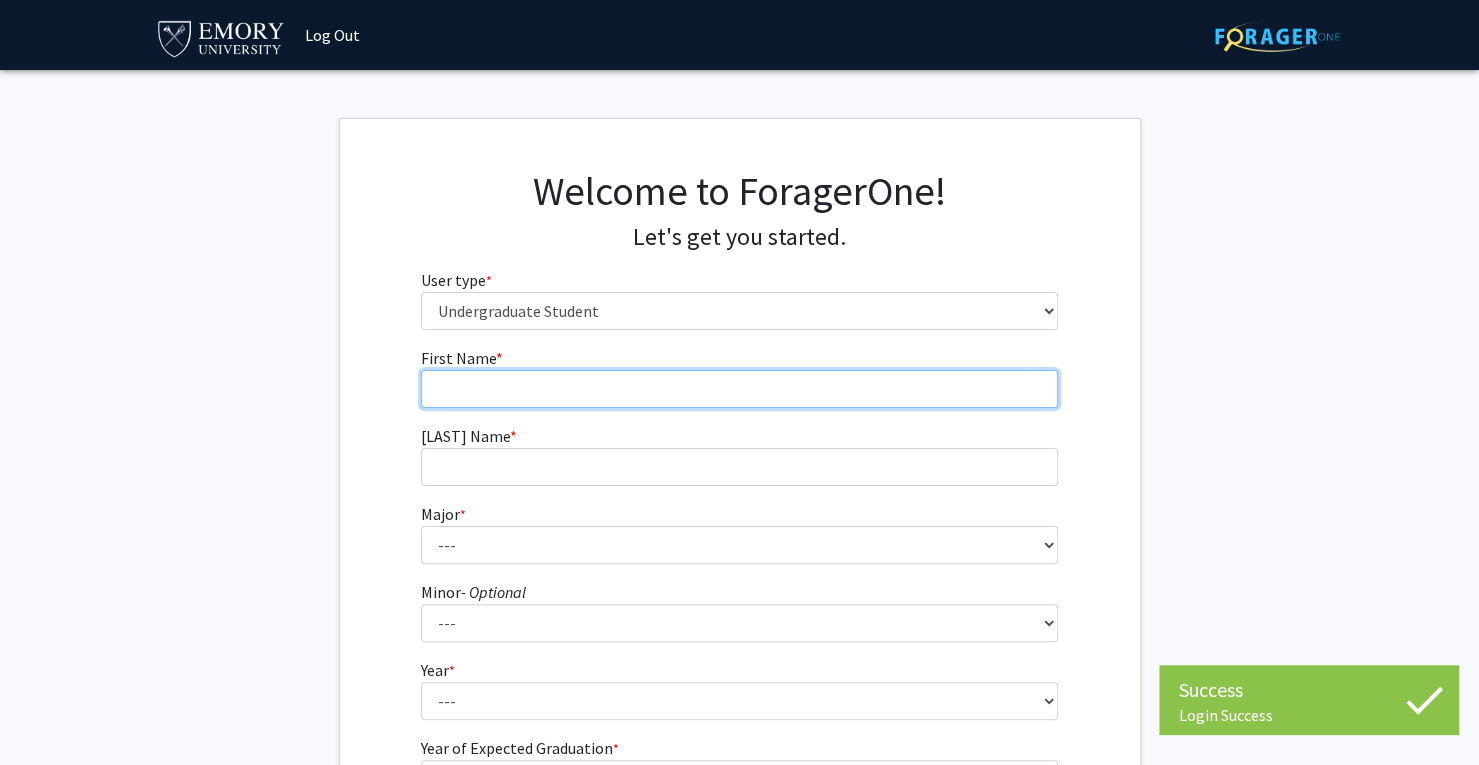 click on "[FIRST] Name * required" at bounding box center (739, 389) 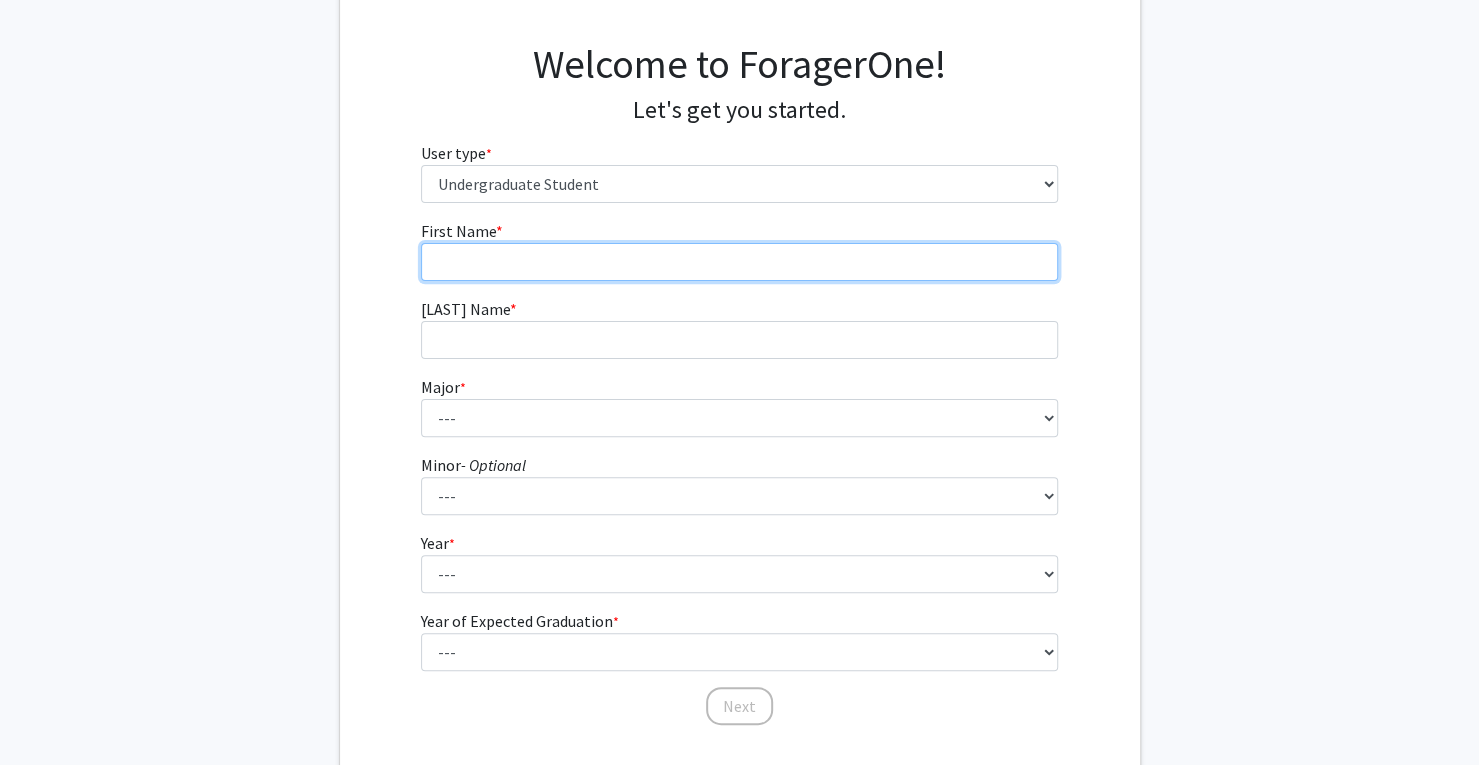 scroll, scrollTop: 0, scrollLeft: 0, axis: both 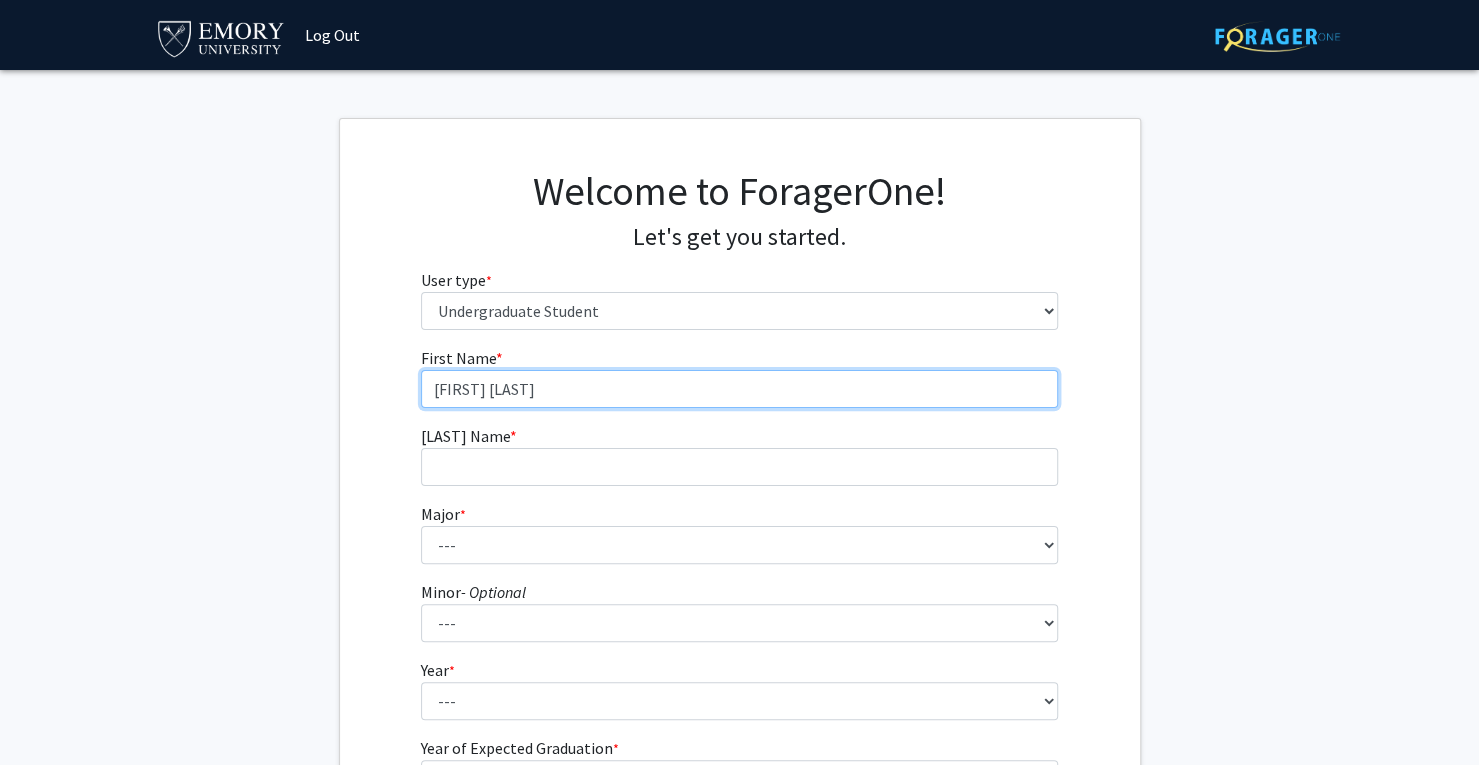 type on "[FIRST] [LAST]" 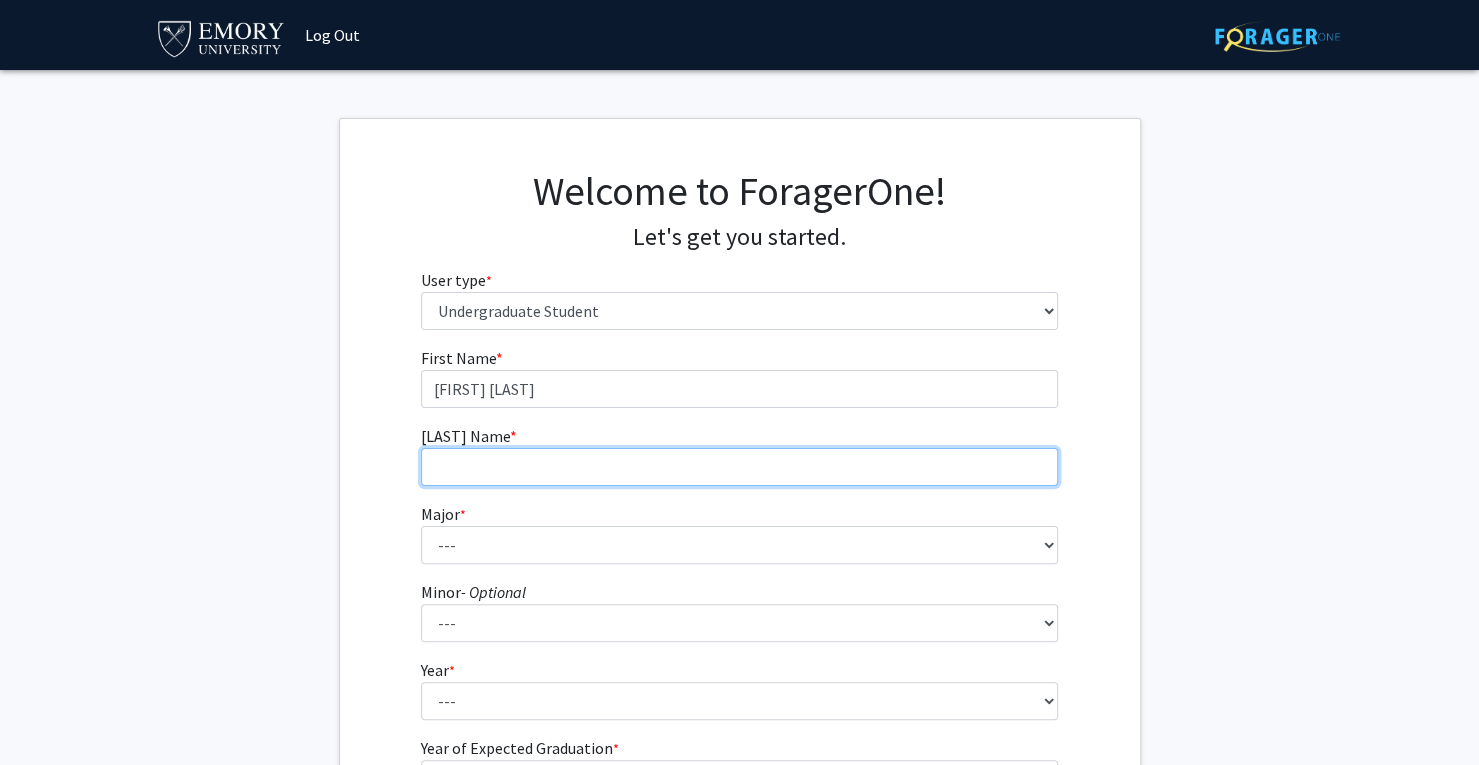 click on "Last Name * required" at bounding box center (739, 467) 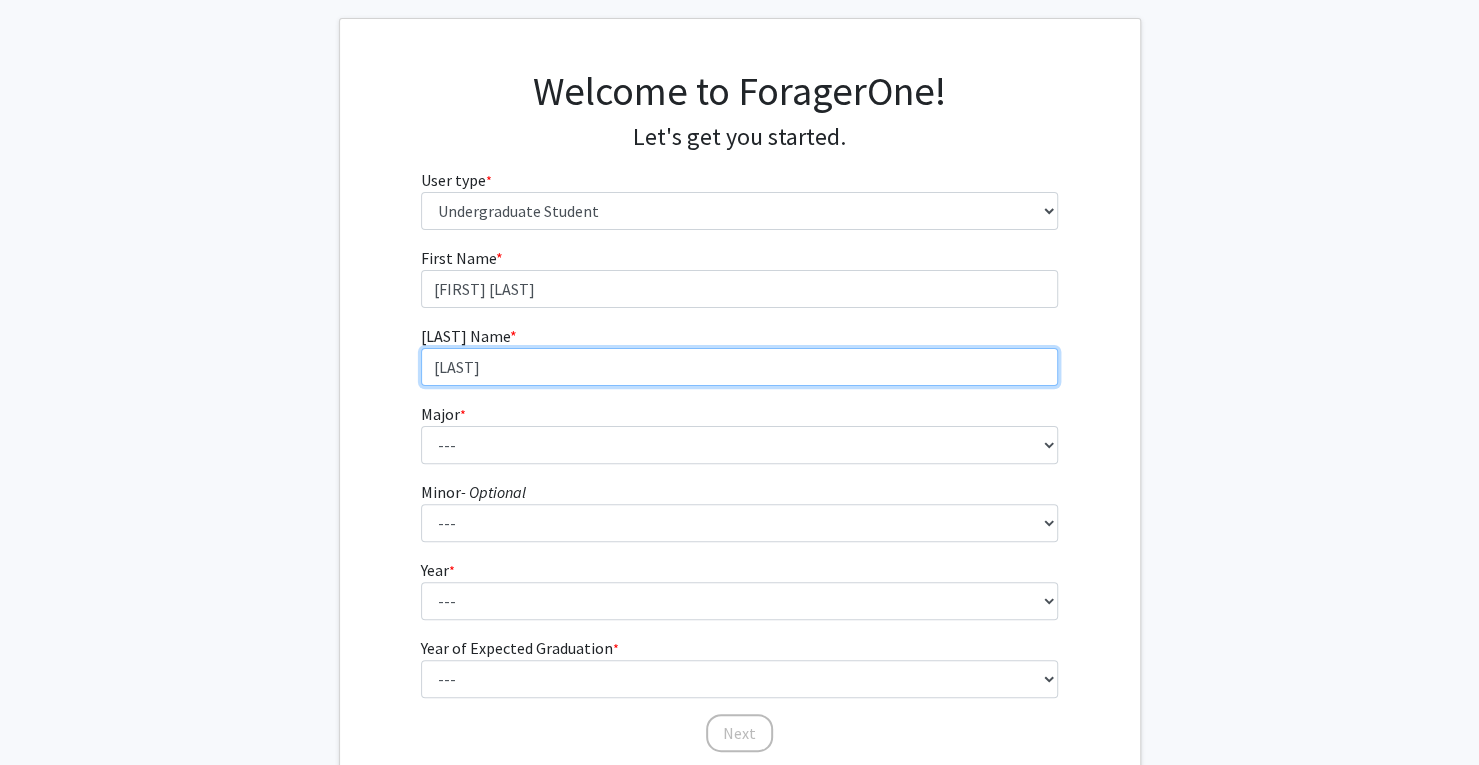 scroll, scrollTop: 200, scrollLeft: 0, axis: vertical 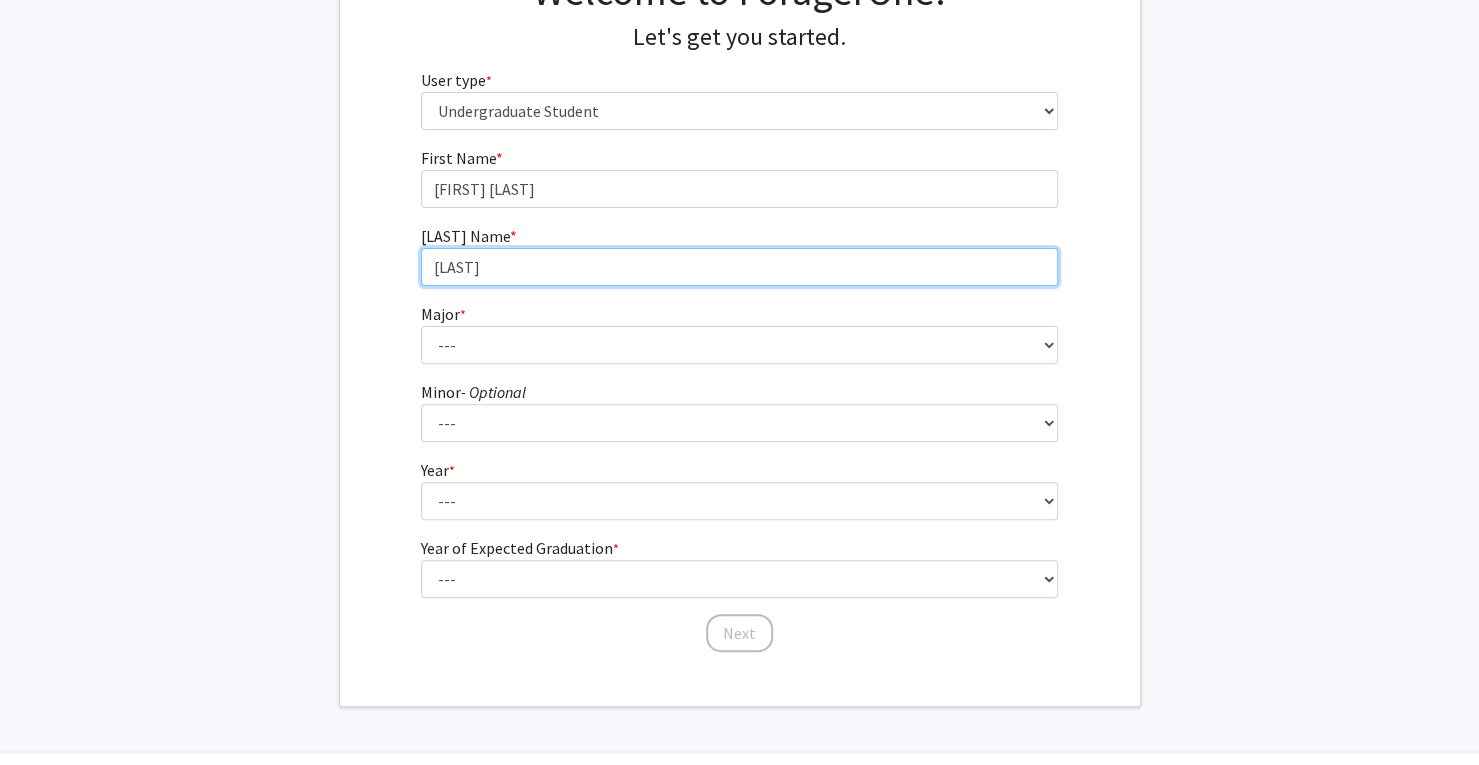 type on "[LAST]" 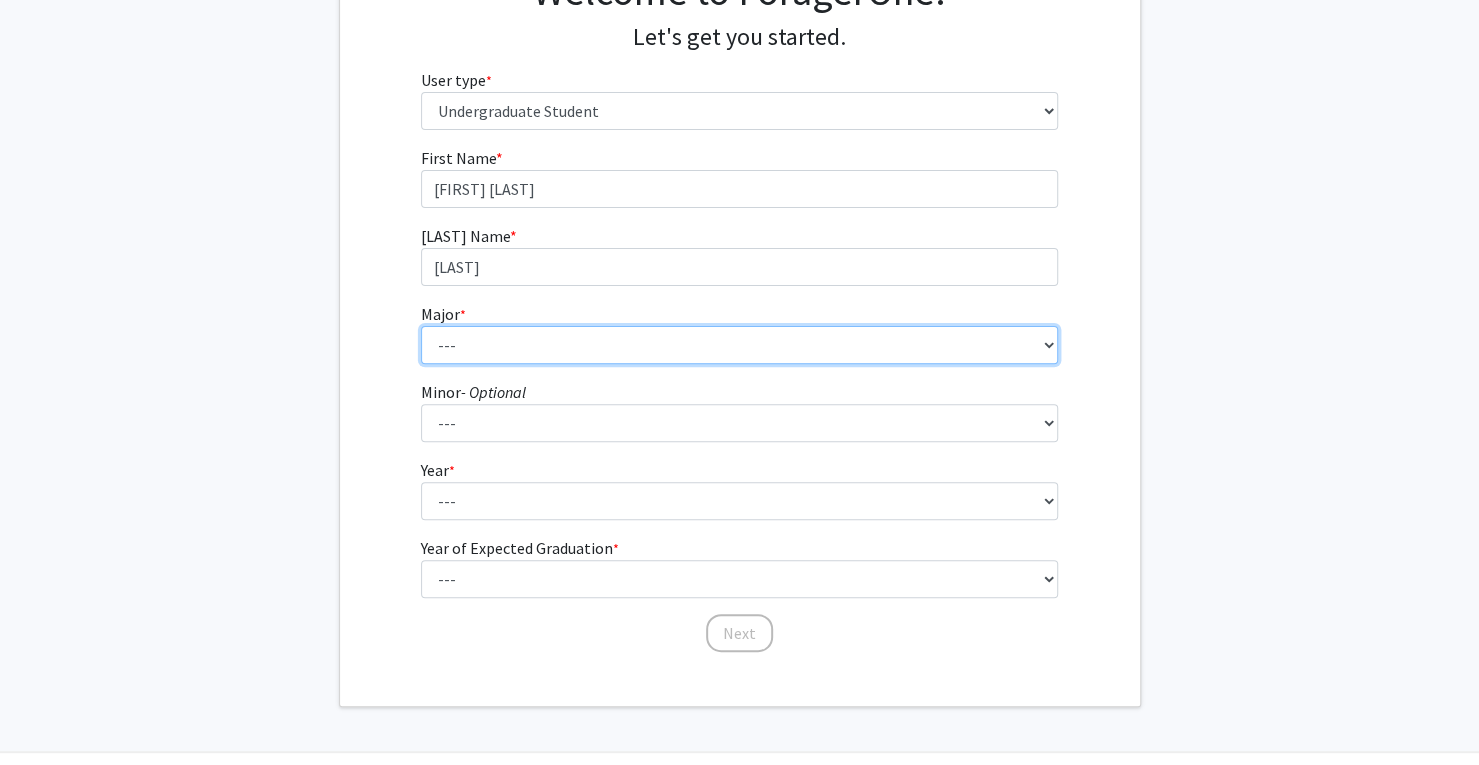 click on "--- Accounting African American Studies African Studies American Studies Analytic Consulting Ancient Mediterranean Studies Anthropology Applied Mathematics Arabic Art History Arts Management Biology Biophysics Business Administration Business and Society Chemistry Chinese Studies Classical Civilization Classics Comparative Literature Computer Science Dance and Movement Studies East Asian Studies Economics Engineering Engineering Sciences English English and Creative Writing Entrepreneurship Environment and Sustainability Management Environmental Sciences Film and Media Film and Media Management Finance French German Studies Greek Health Innovation History Human Health Information Systems and Operations Management Integrated Visual Arts Interdisciplinary Studies in Society and Culture International Business International Studies Italian Studies Japanese Jewish Studies Latin Latin American and Caribbean Studies" at bounding box center [739, 345] 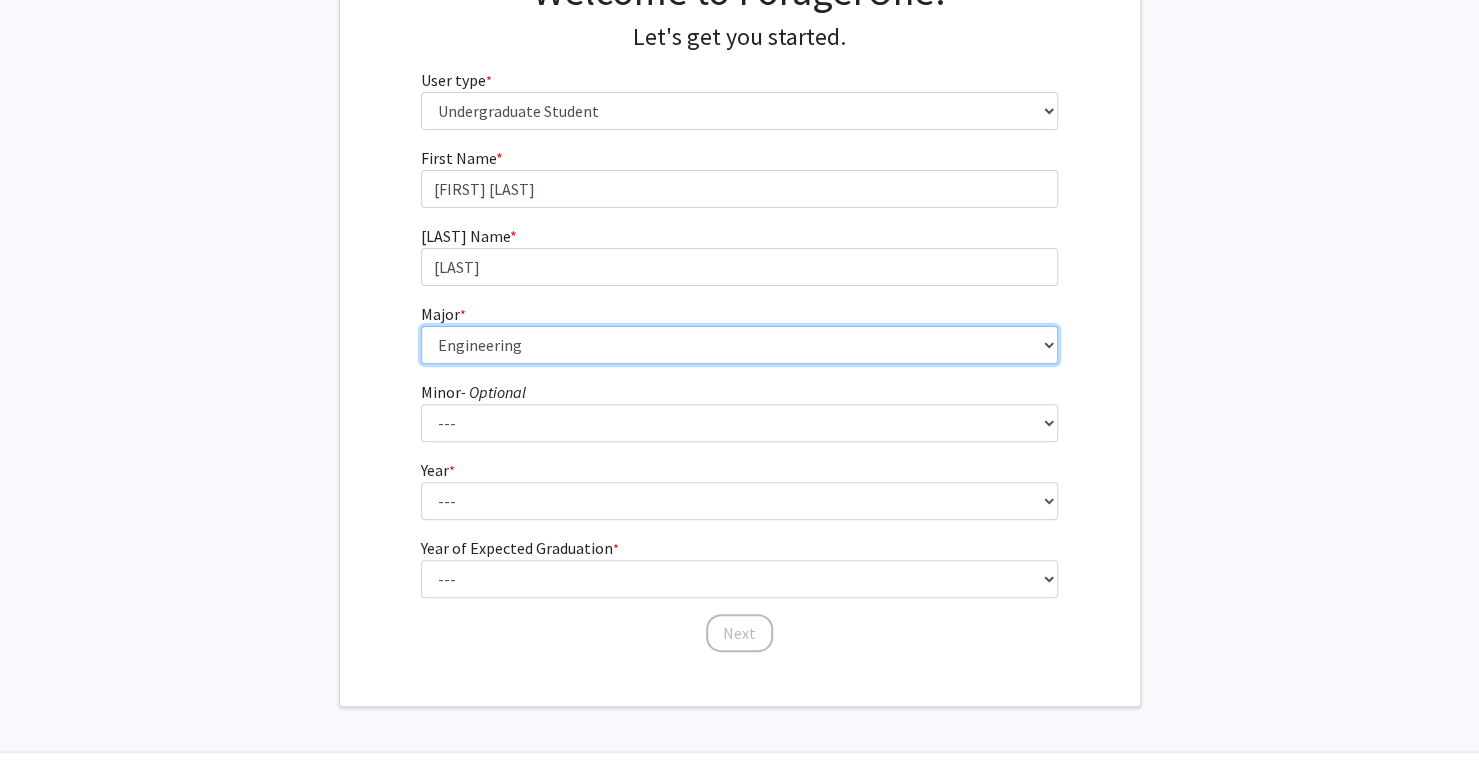 click on "--- Accounting African American Studies African Studies American Studies Analytic Consulting Ancient Mediterranean Studies Anthropology Applied Mathematics Arabic Art History Arts Management Biology Biophysics Business Administration Business and Society Chemistry Chinese Studies Classical Civilization Classics Comparative Literature Computer Science Dance and Movement Studies East Asian Studies Economics Engineering Engineering Sciences English English and Creative Writing Entrepreneurship Environment and Sustainability Management Environmental Sciences Film and Media Film and Media Management Finance French German Studies Greek Health Innovation History Human Health Information Systems and Operations Management Integrated Visual Arts Interdisciplinary Studies in Society and Culture International Business International Studies Italian Studies Japanese Jewish Studies Latin Latin American and Caribbean Studies" at bounding box center (739, 345) 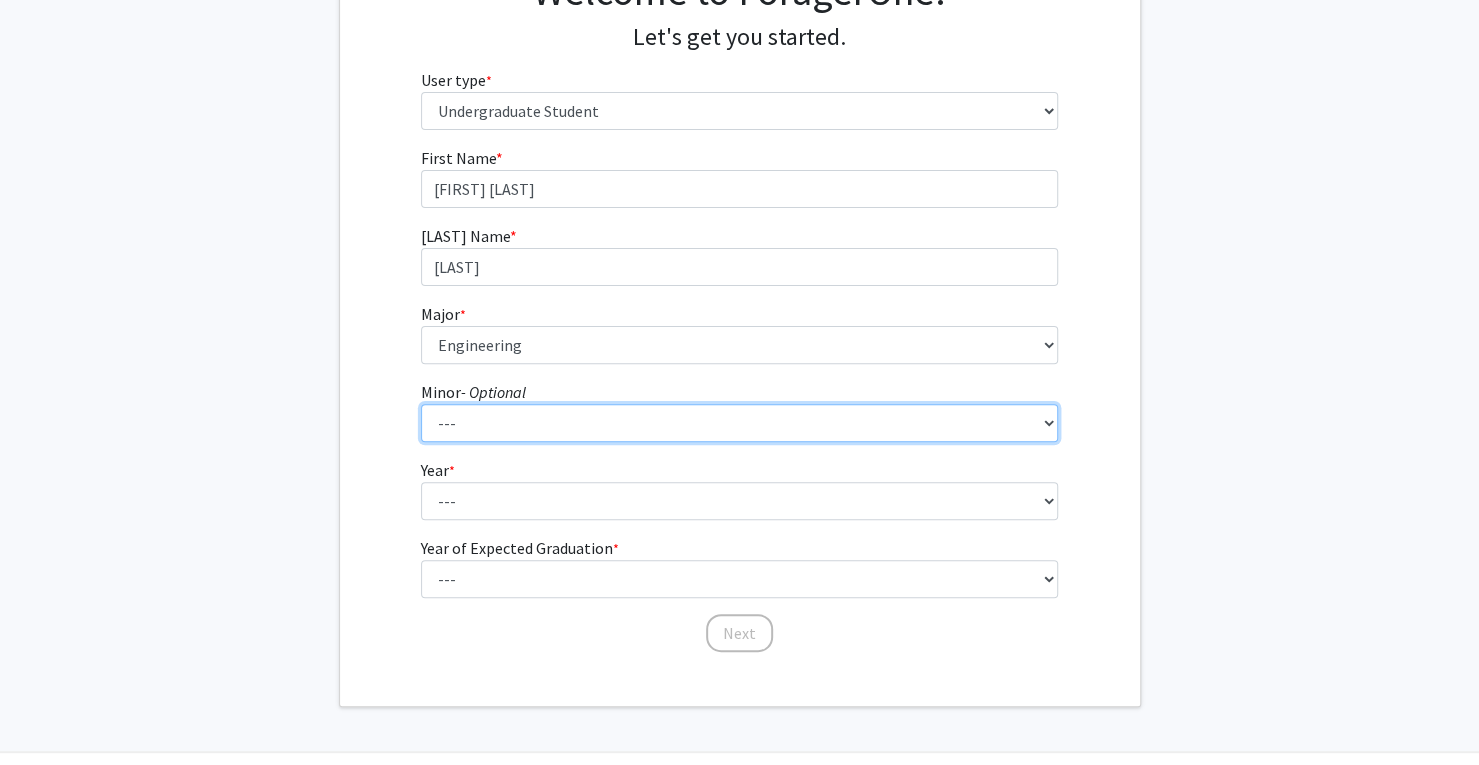 click on "---  African American Studies   African Studies   American Studies   Ancient Mediterranean Studies   Anthropology   Applied Mathematics   Arabic   Architectural Studies   Art History   Astronomy   Catholic Studies   Chinese   Classical Civilization   Community Building and Social Change   Comparative Literature   Computer Informatics   Computer Science   Dance and Movement Studies   Economics   English   Environmental Sciences   Ethics   Film and Media   French   German Studies   Global Development Studies   Global Health, Culture and Society   Greek   Hebrew   Hindi   History   Italian Studies   Japanese   Jewish Studies   Korean   Latin   Latin American and Caribbean Studies   Linguistics   Lusophone Studies   Mathematics   Mediterranean Archaeology   Music   Neuroethics   Nutrition Science   Persian Language and Literature   Philosophy   Physics   Political Science   Predictive Health   Religion   Rhetoric, Writing, Information Design   Russian and East European Studies   Science, Culture, and Society" at bounding box center (739, 423) 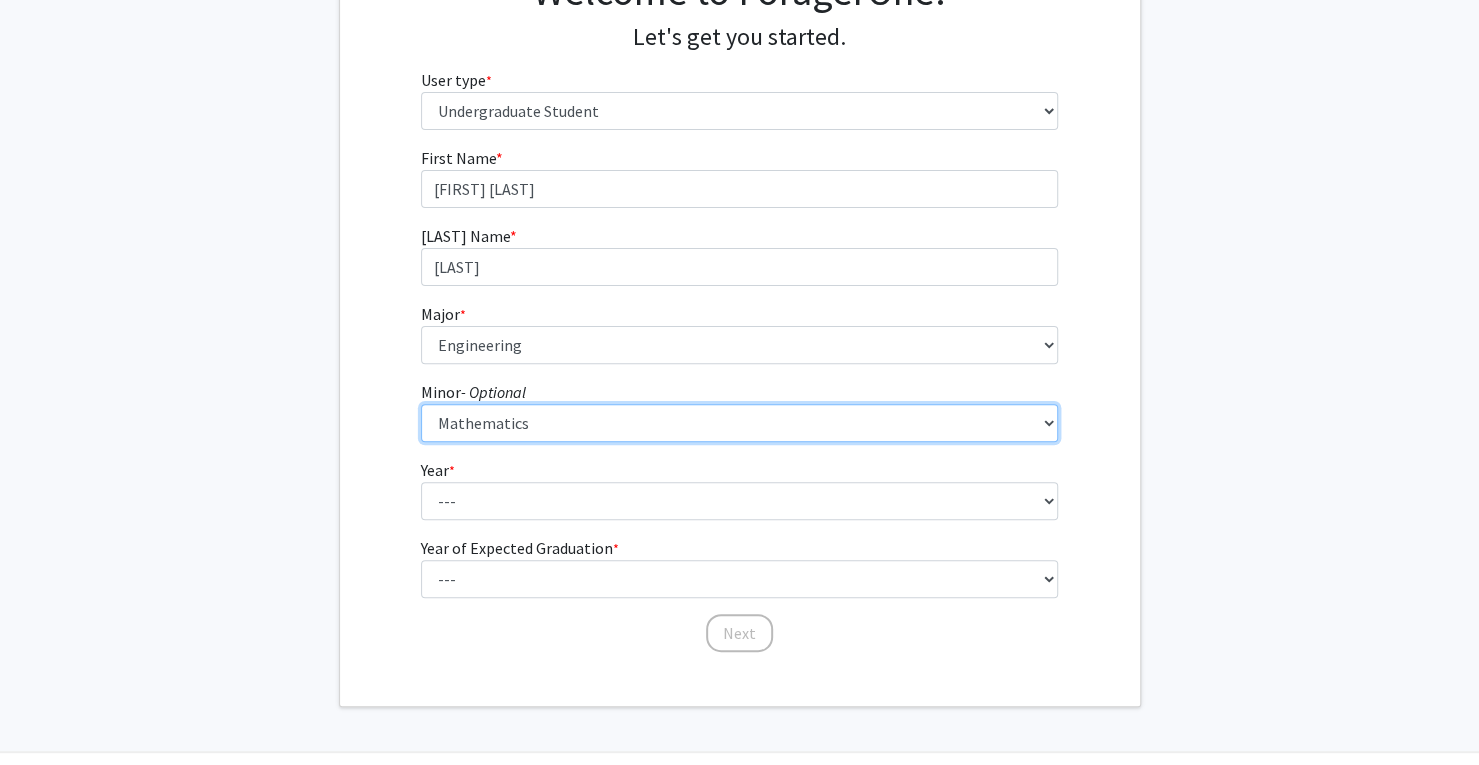 click on "---  African American Studies   African Studies   American Studies   Ancient Mediterranean Studies   Anthropology   Applied Mathematics   Arabic   Architectural Studies   Art History   Astronomy   Catholic Studies   Chinese   Classical Civilization   Community Building and Social Change   Comparative Literature   Computer Informatics   Computer Science   Dance and Movement Studies   Economics   English   Environmental Sciences   Ethics   Film and Media   French   German Studies   Global Development Studies   Global Health, Culture and Society   Greek   Hebrew   Hindi   History   Italian Studies   Japanese   Jewish Studies   Korean   Latin   Latin American and Caribbean Studies   Linguistics   Lusophone Studies   Mathematics   Mediterranean Archaeology   Music   Neuroethics   Nutrition Science   Persian Language and Literature   Philosophy   Physics   Political Science   Predictive Health   Religion   Rhetoric, Writing, Information Design   Russian and East European Studies   Science, Culture, and Society" at bounding box center [739, 423] 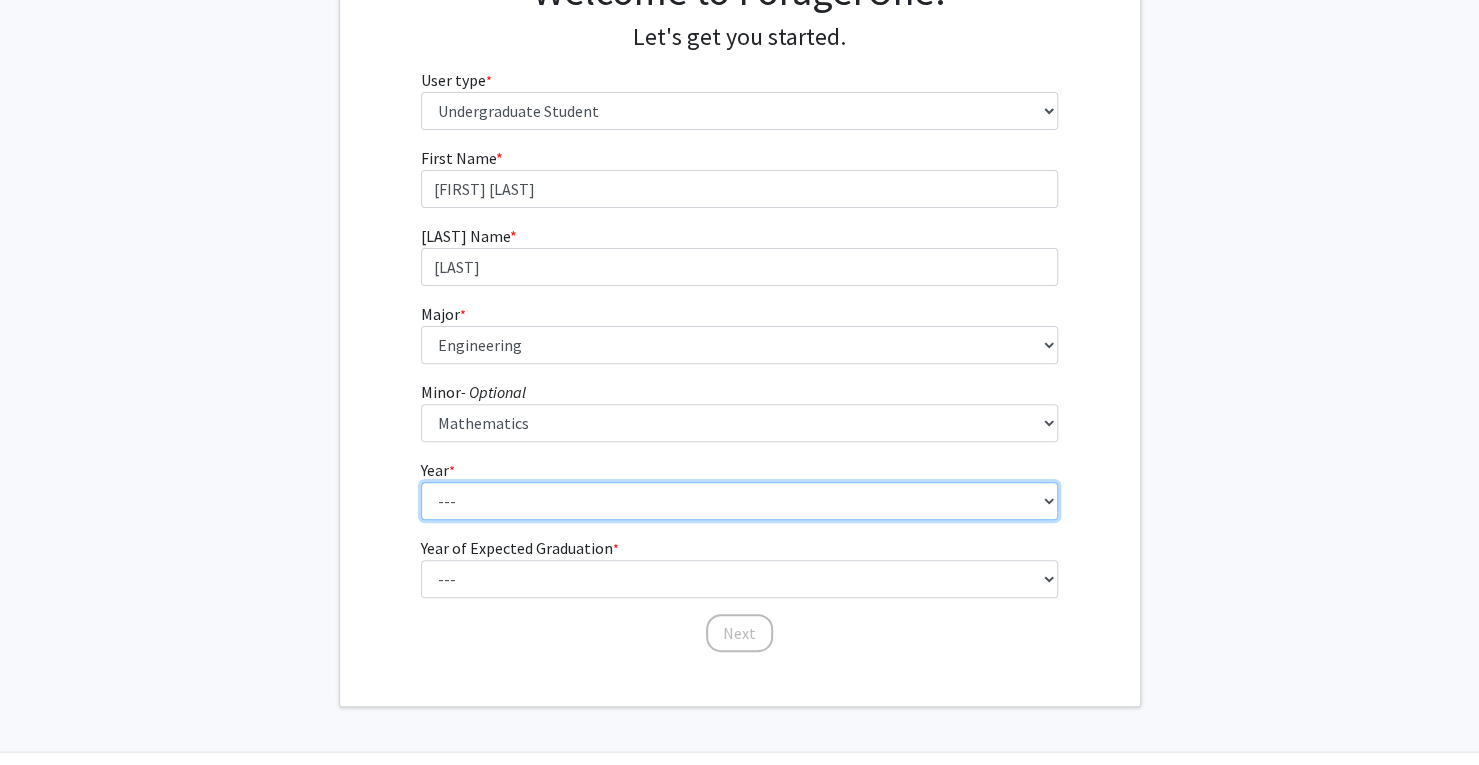 click on "---  First-year   Sophomore   Junior   Senior   Postbaccalaureate Certificate" at bounding box center [739, 501] 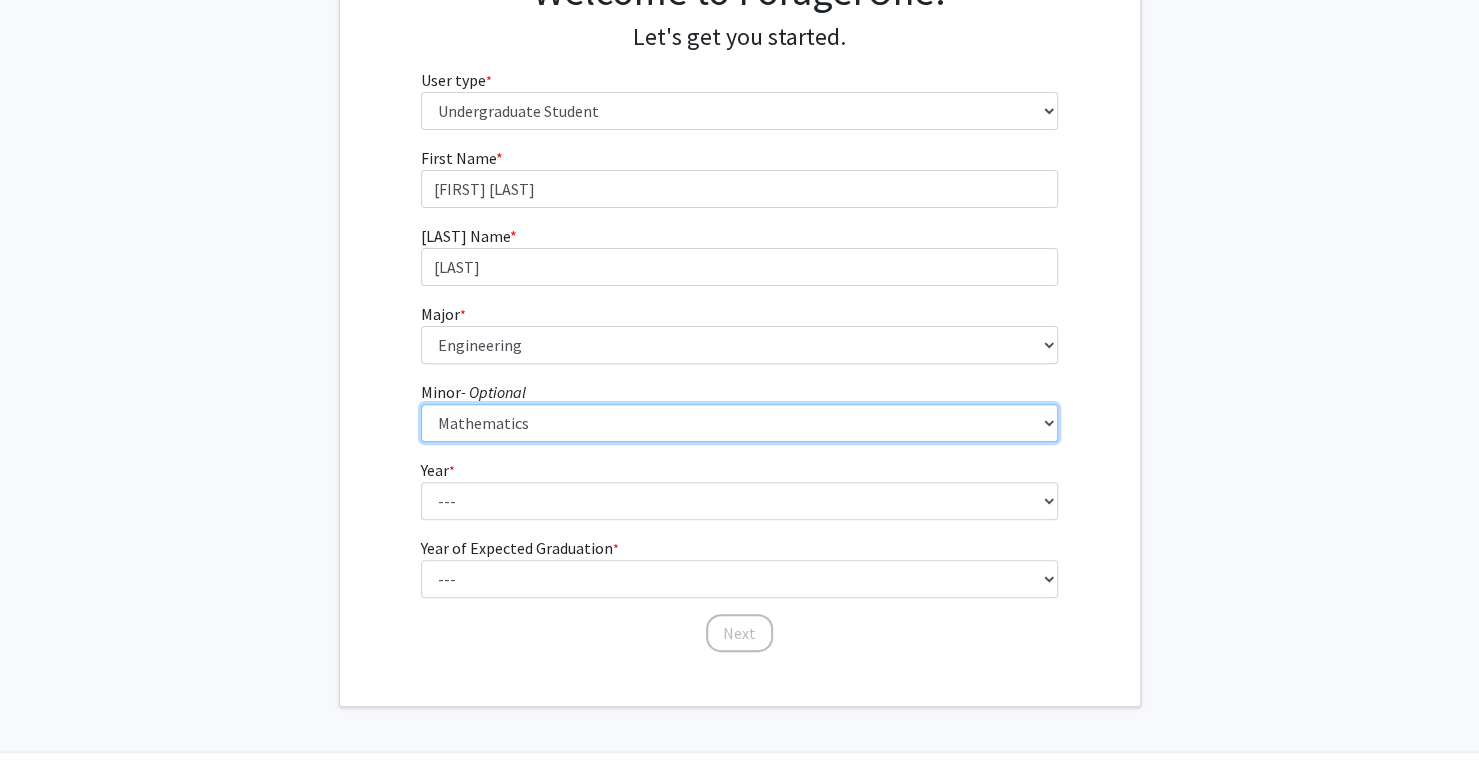 click on "---  African American Studies   African Studies   American Studies   Ancient Mediterranean Studies   Anthropology   Applied Mathematics   Arabic   Architectural Studies   Art History   Astronomy   Catholic Studies   Chinese   Classical Civilization   Community Building and Social Change   Comparative Literature   Computer Informatics   Computer Science   Dance and Movement Studies   Economics   English   Environmental Sciences   Ethics   Film and Media   French   German Studies   Global Development Studies   Global Health, Culture and Society   Greek   Hebrew   Hindi   History   Italian Studies   Japanese   Jewish Studies   Korean   Latin   Latin American and Caribbean Studies   Linguistics   Lusophone Studies   Mathematics   Mediterranean Archaeology   Music   Neuroethics   Nutrition Science   Persian Language and Literature   Philosophy   Physics   Political Science   Predictive Health   Religion   Rhetoric, Writing, Information Design   Russian and East European Studies   Science, Culture, and Society" at bounding box center (739, 423) 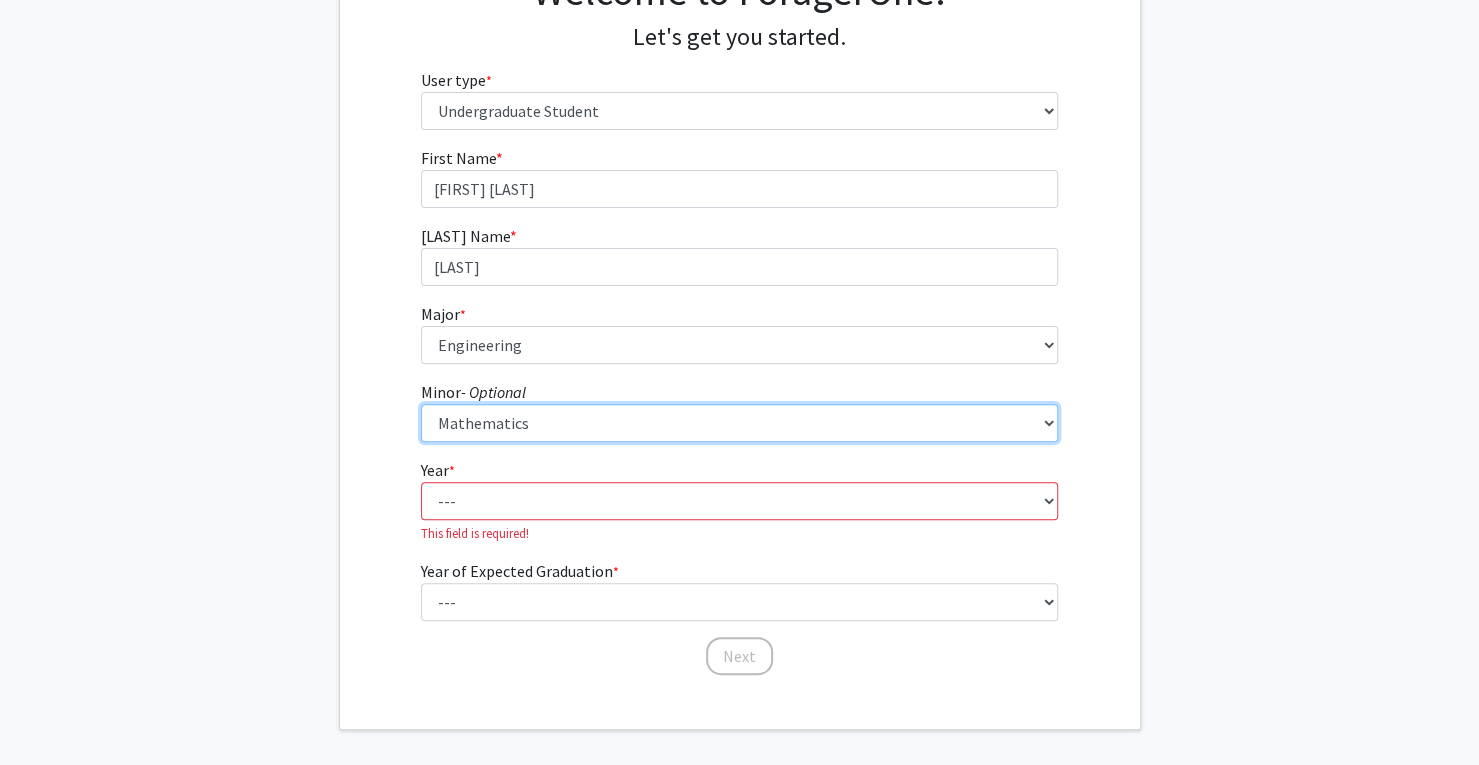 select on "5: 732" 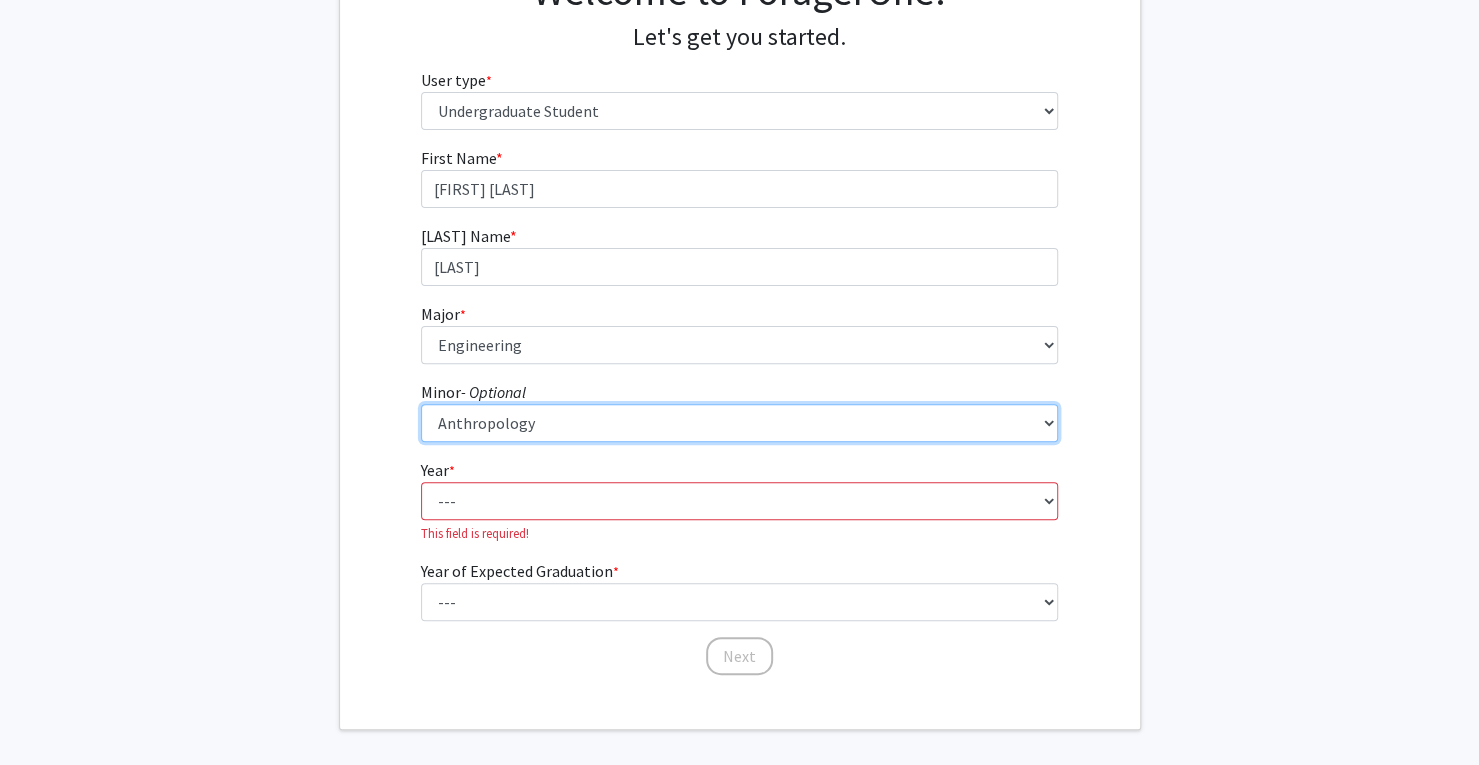 click on "---  African American Studies   African Studies   American Studies   Ancient Mediterranean Studies   Anthropology   Applied Mathematics   Arabic   Architectural Studies   Art History   Astronomy   Catholic Studies   Chinese   Classical Civilization   Community Building and Social Change   Comparative Literature   Computer Informatics   Computer Science   Dance and Movement Studies   Economics   English   Environmental Sciences   Ethics   Film and Media   French   German Studies   Global Development Studies   Global Health, Culture and Society   Greek   Hebrew   Hindi   History   Italian Studies   Japanese   Jewish Studies   Korean   Latin   Latin American and Caribbean Studies   Linguistics   Lusophone Studies   Mathematics   Mediterranean Archaeology   Music   Neuroethics   Nutrition Science   Persian Language and Literature   Philosophy   Physics   Political Science   Predictive Health   Religion   Rhetoric, Writing, Information Design   Russian and East European Studies   Science, Culture, and Society" at bounding box center (739, 423) 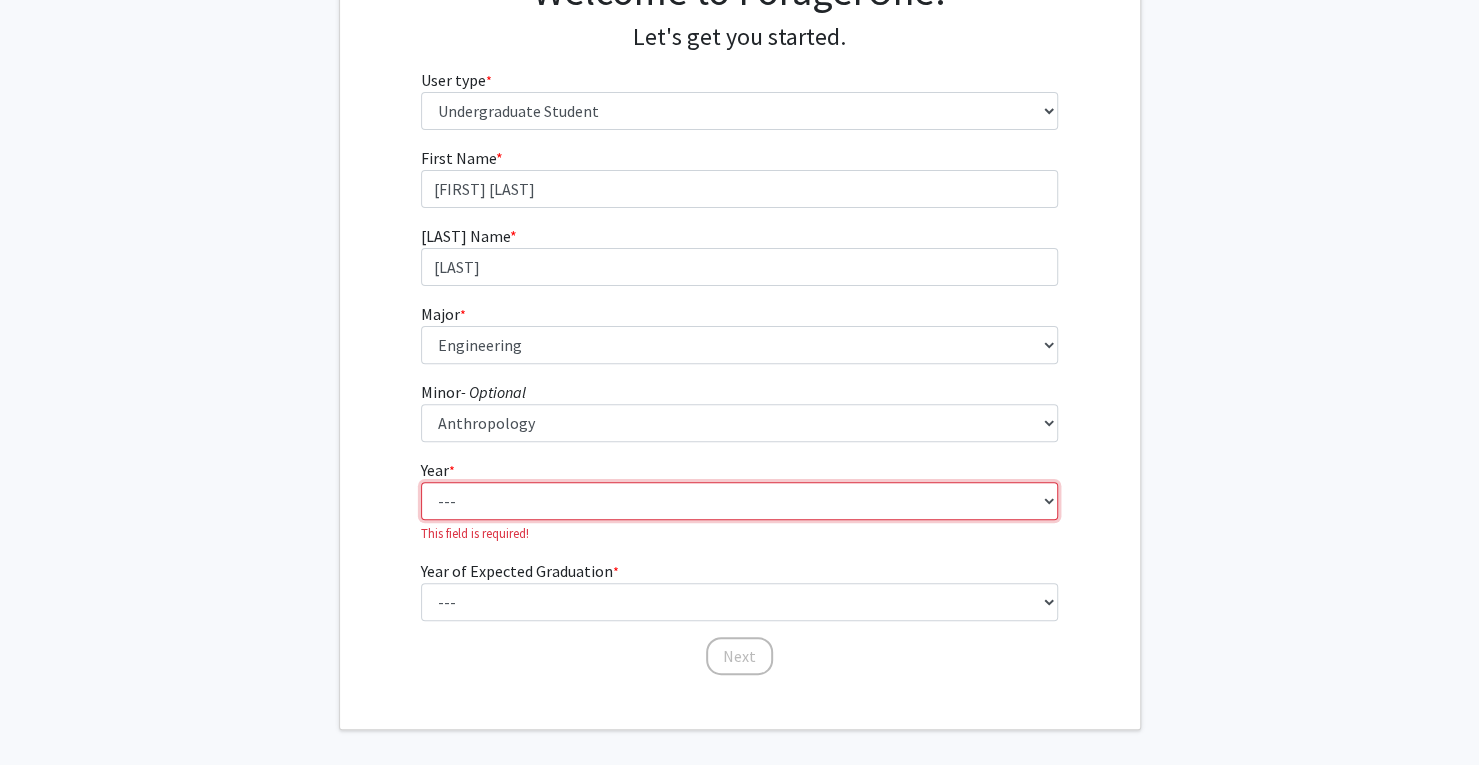 click on "---  First-year   Sophomore   Junior   Senior   Postbaccalaureate Certificate" at bounding box center (739, 501) 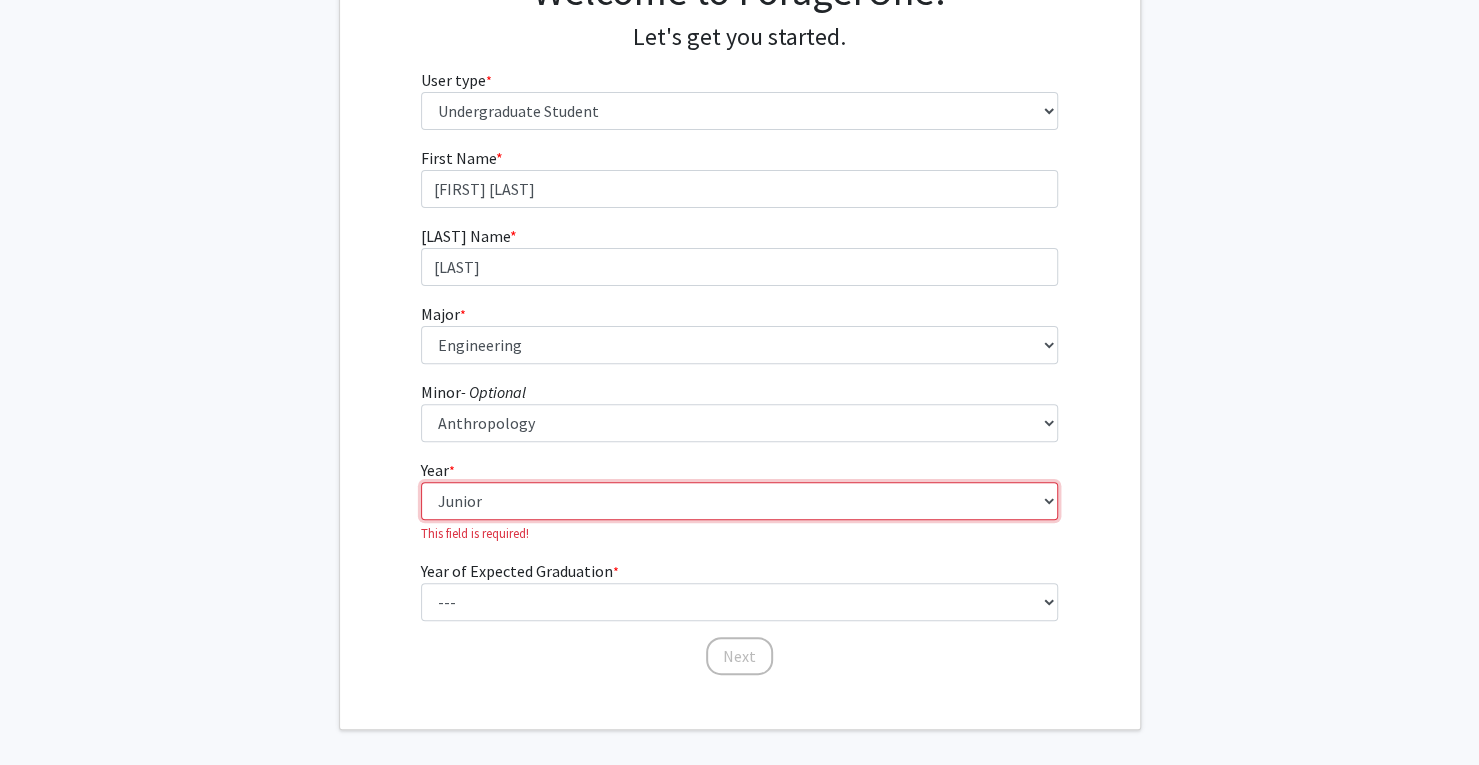 click on "---  First-year   Sophomore   Junior   Senior   Postbaccalaureate Certificate" at bounding box center (739, 501) 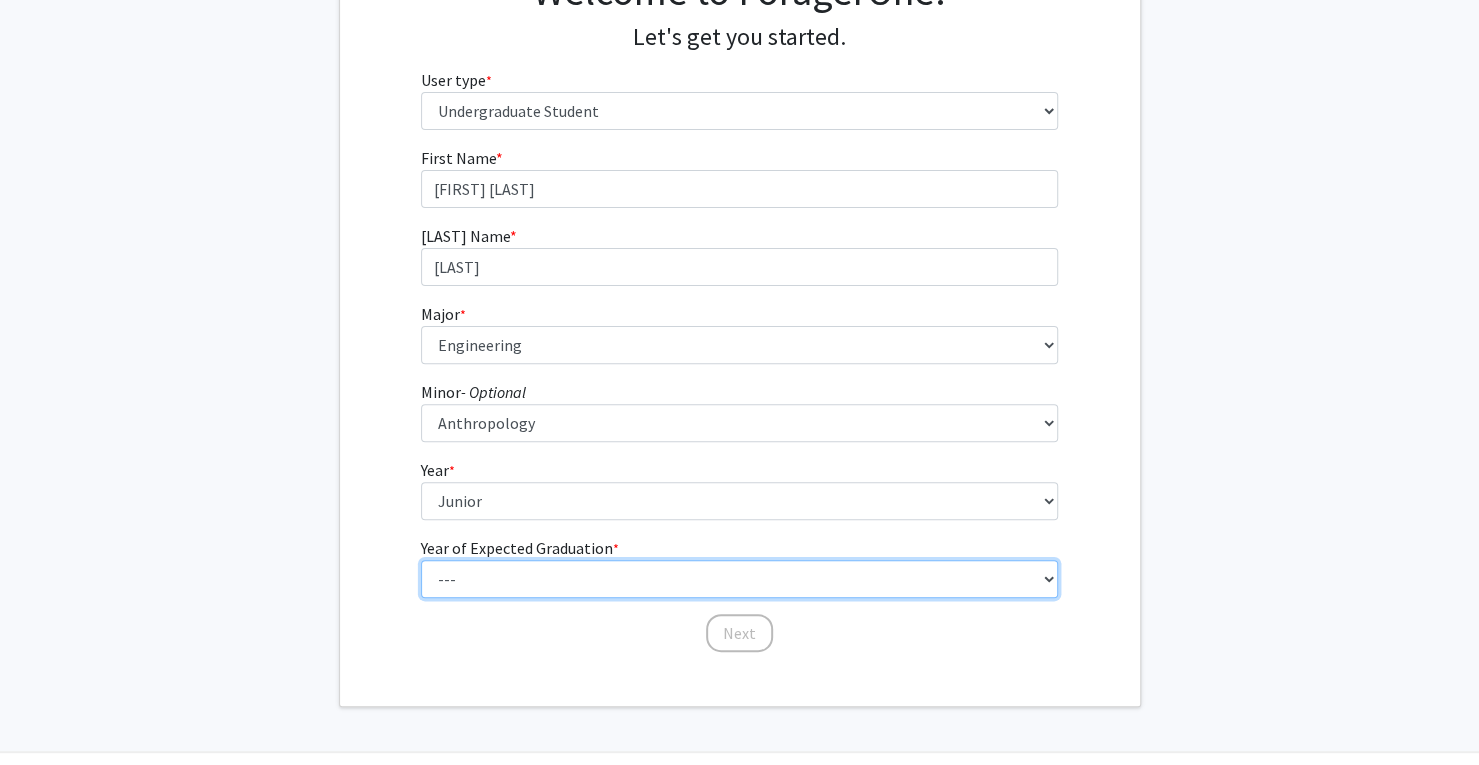 click on "---  2025   2026   2027   2028   2029   2030   2031   2032   2033   2034" at bounding box center [739, 579] 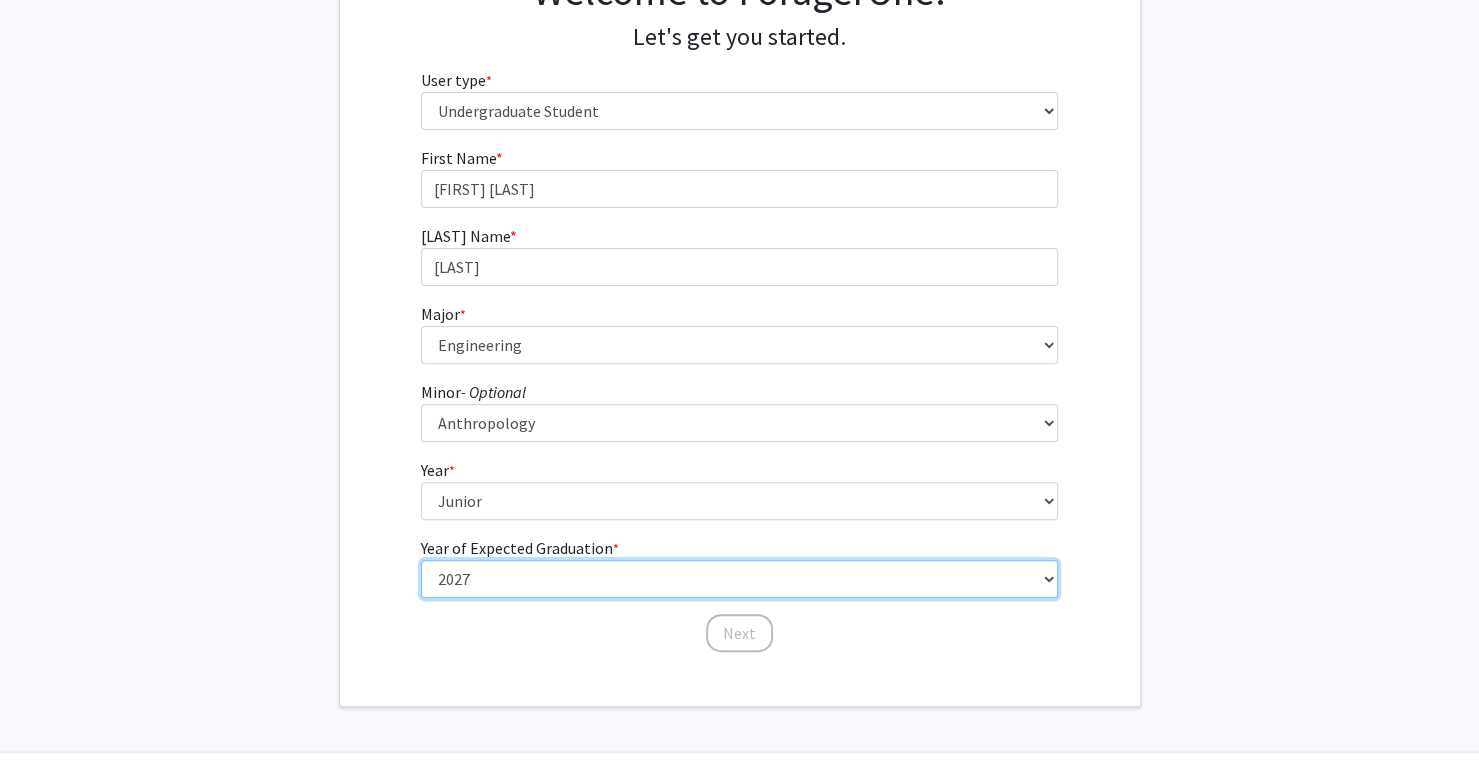 click on "---  2025   2026   2027   2028   2029   2030   2031   2032   2033   2034" at bounding box center [739, 579] 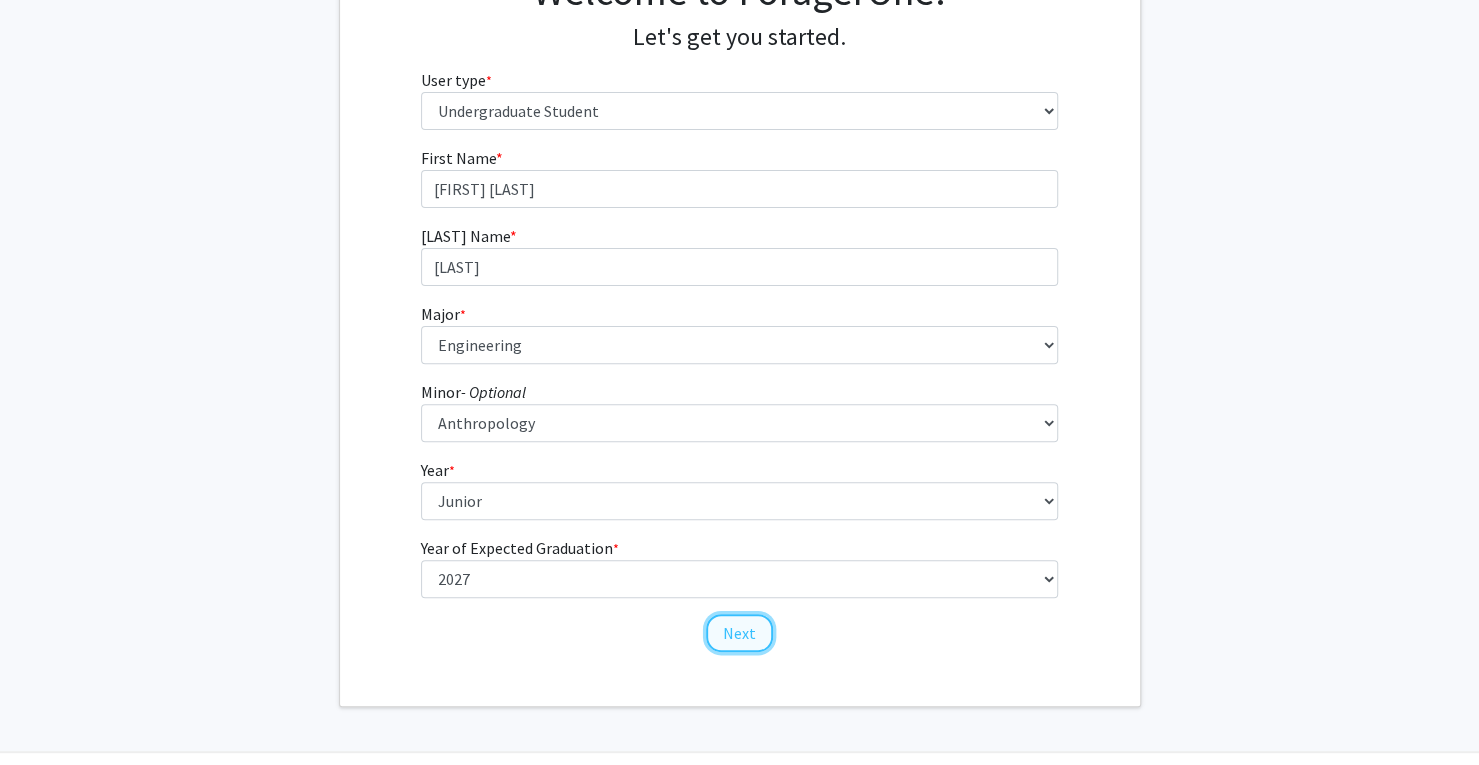 click on "Next" at bounding box center (739, 633) 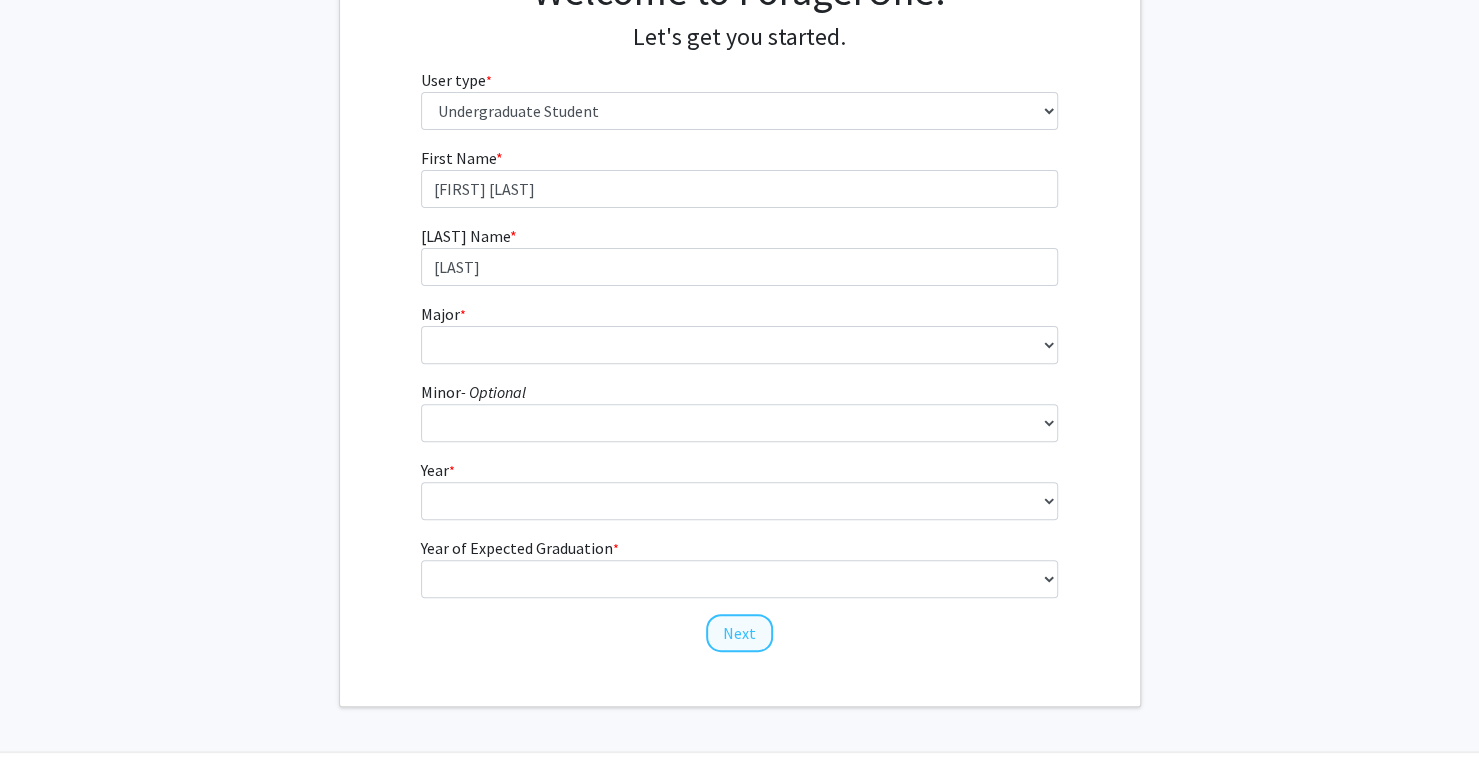 scroll, scrollTop: 0, scrollLeft: 0, axis: both 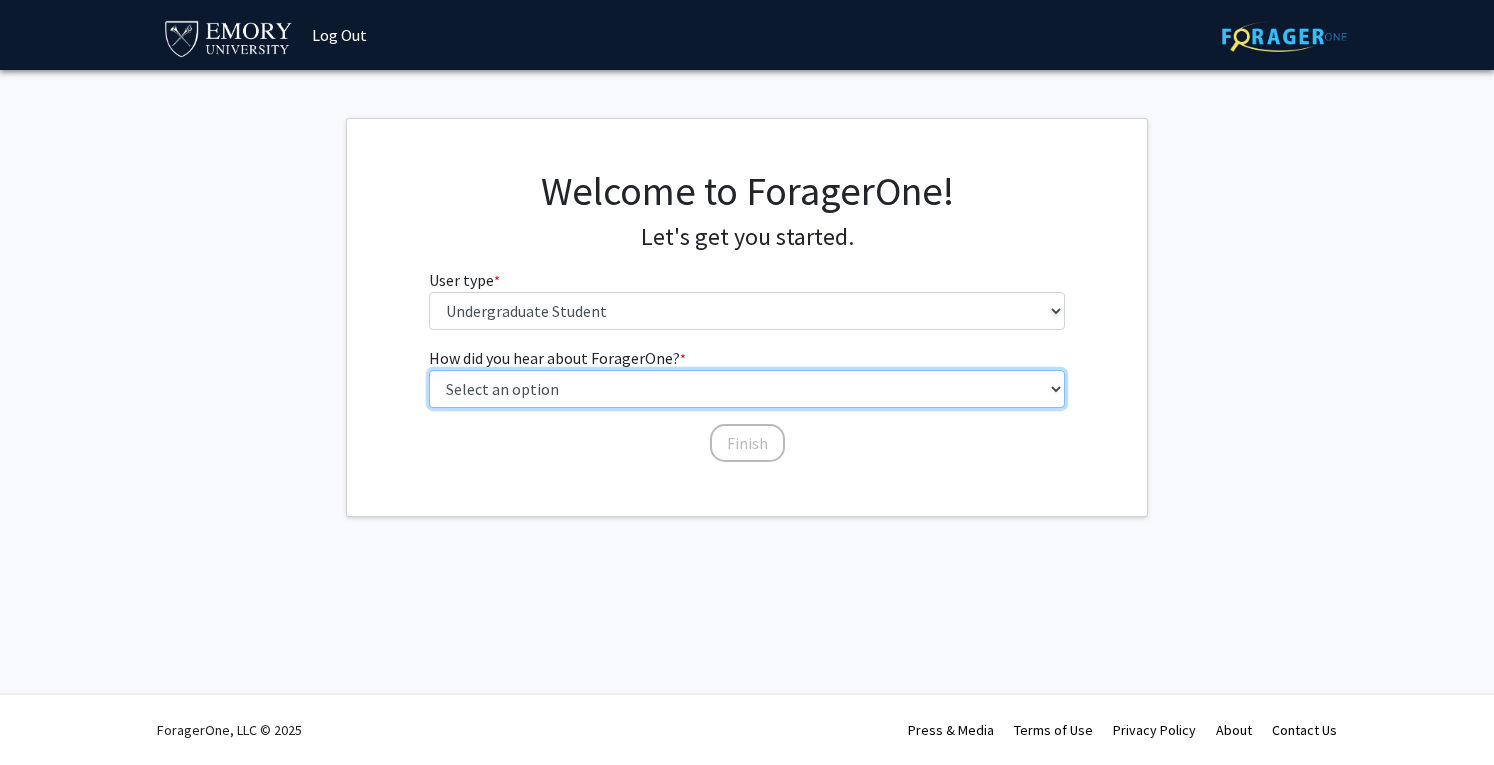click on "Select an option  Peer/student recommendation   Faculty/staff recommendation   University website   University email or newsletter   Other" at bounding box center (747, 389) 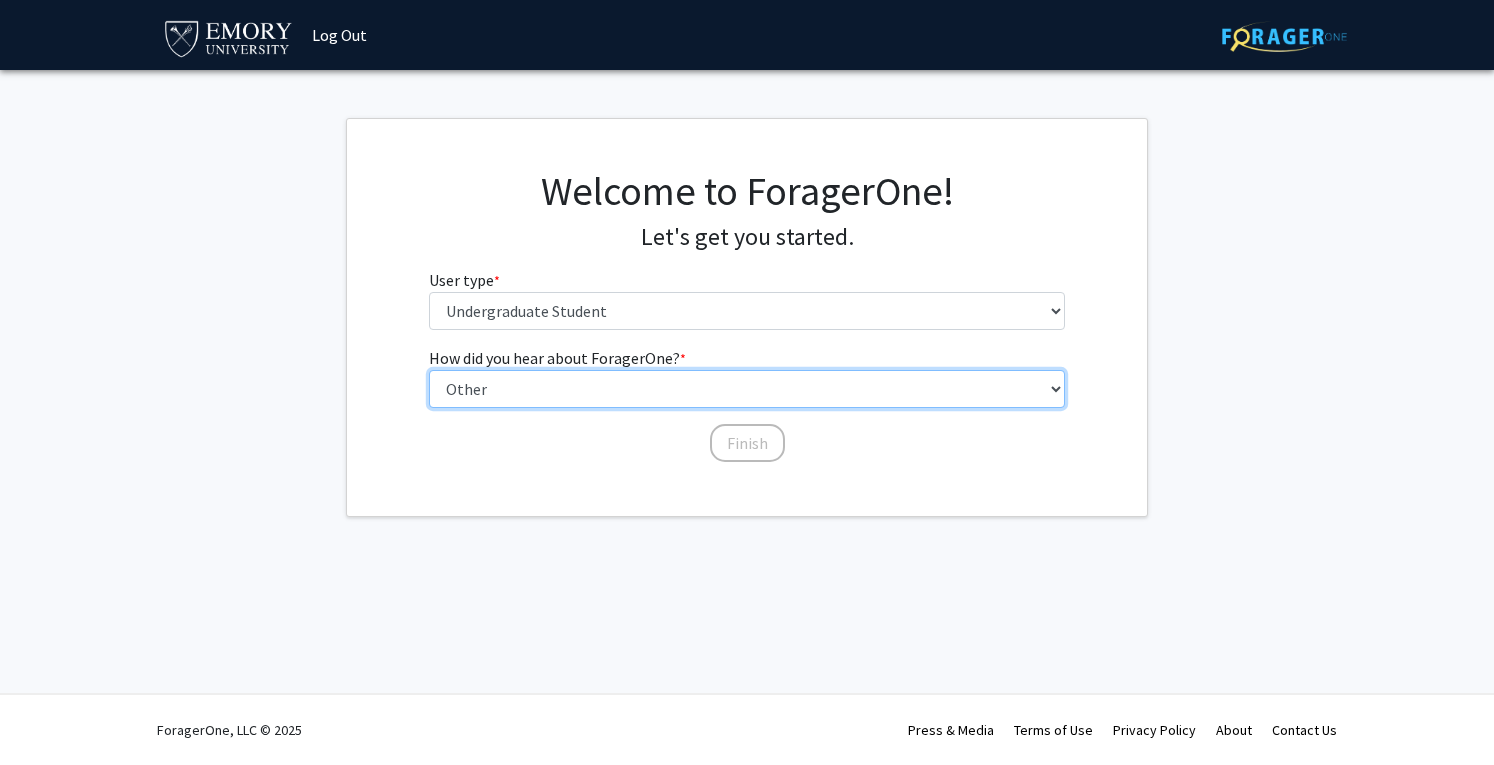 click on "Select an option  Peer/student recommendation   Faculty/staff recommendation   University website   University email or newsletter   Other" at bounding box center [747, 389] 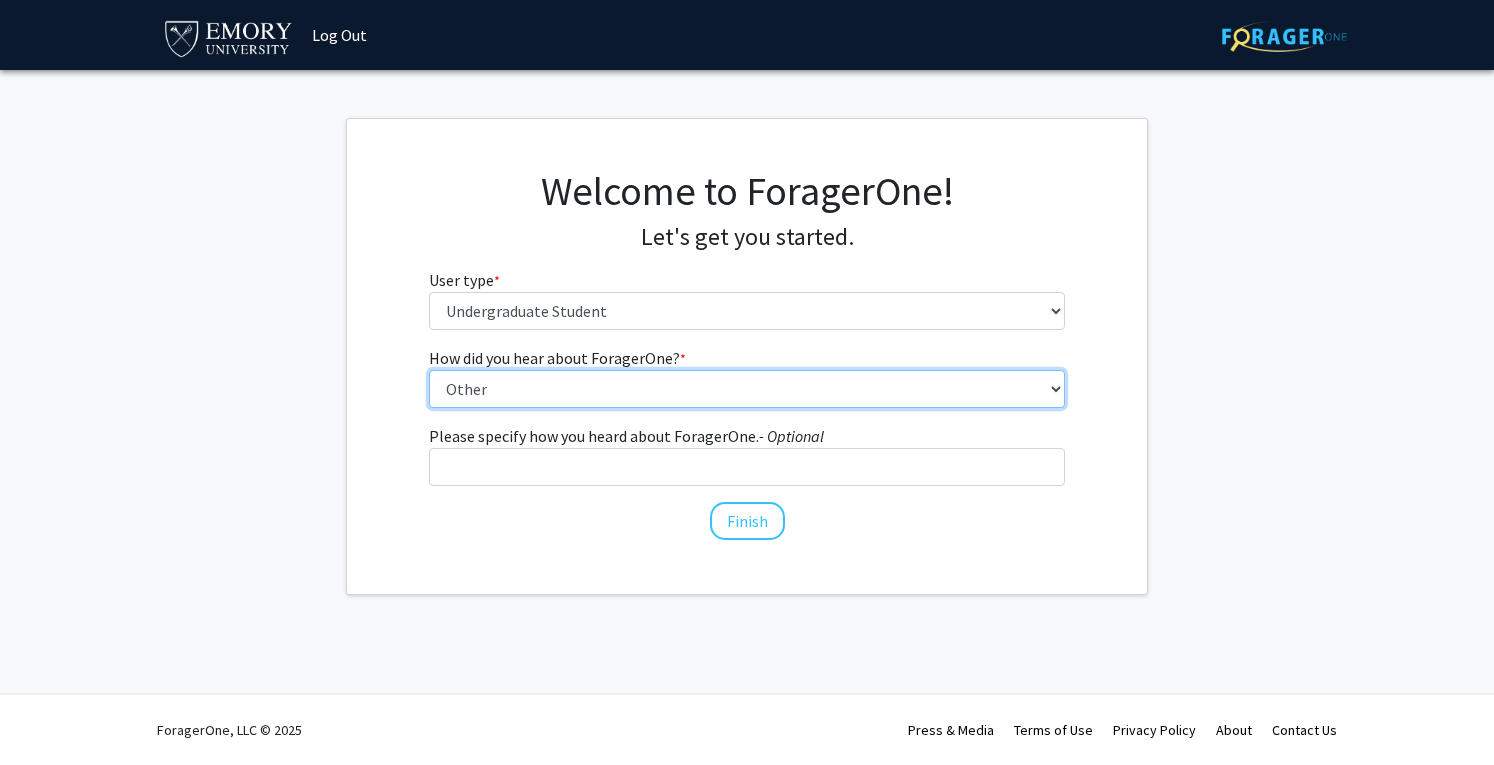 click on "Select an option  Peer/student recommendation   Faculty/staff recommendation   University website   University email or newsletter   Other" at bounding box center [747, 389] 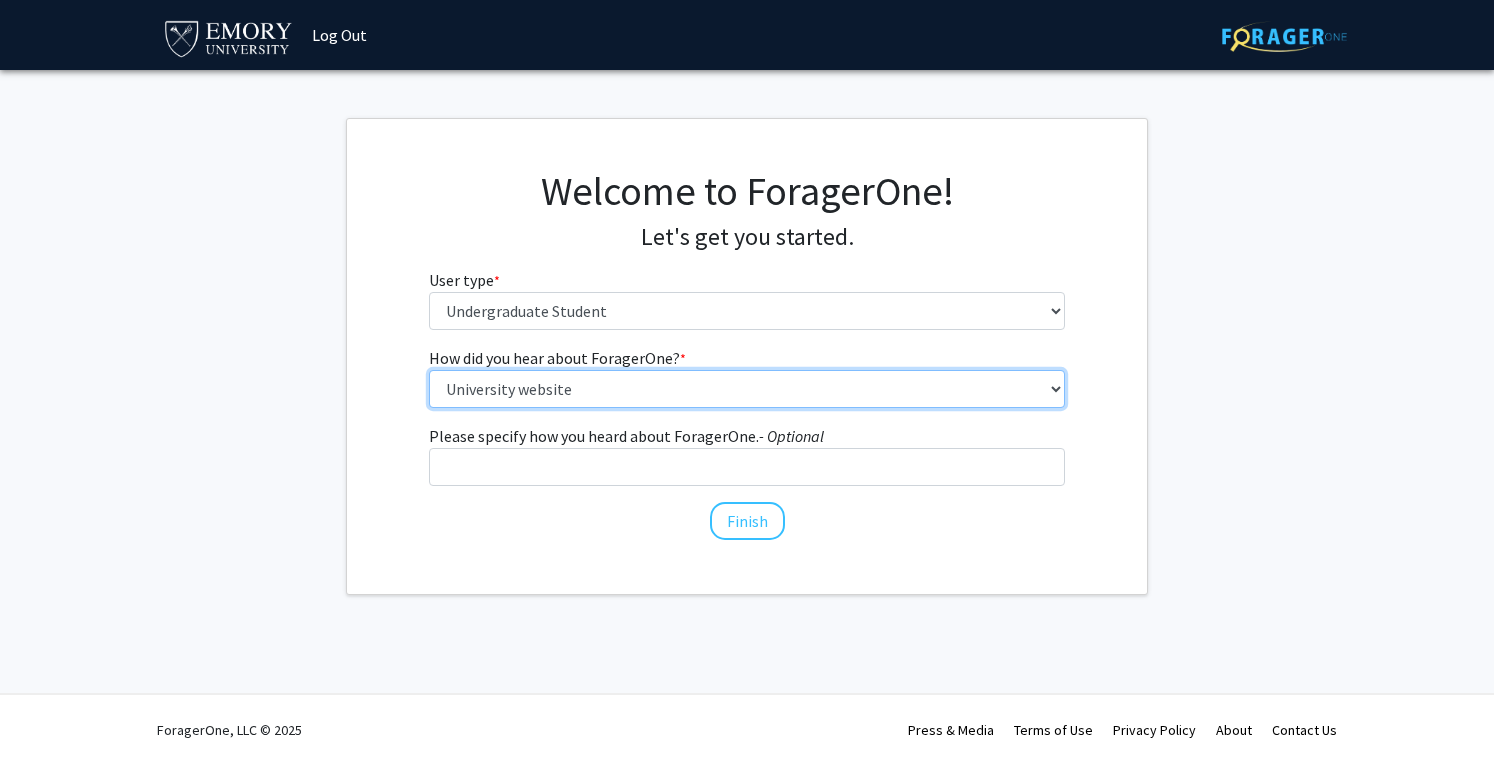 click on "Select an option  Peer/student recommendation   Faculty/staff recommendation   University website   University email or newsletter   Other" at bounding box center [747, 389] 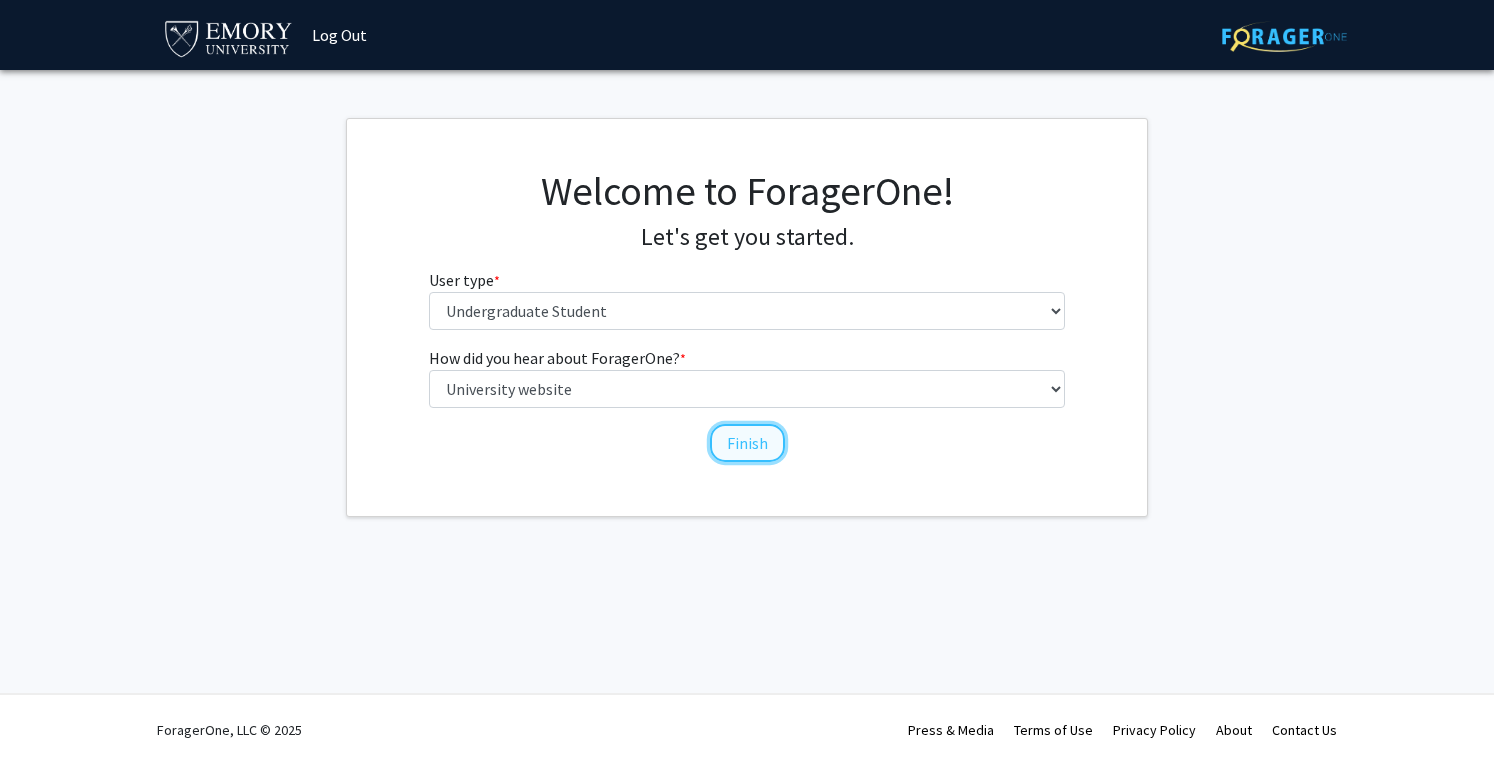 click on "Finish" at bounding box center [747, 443] 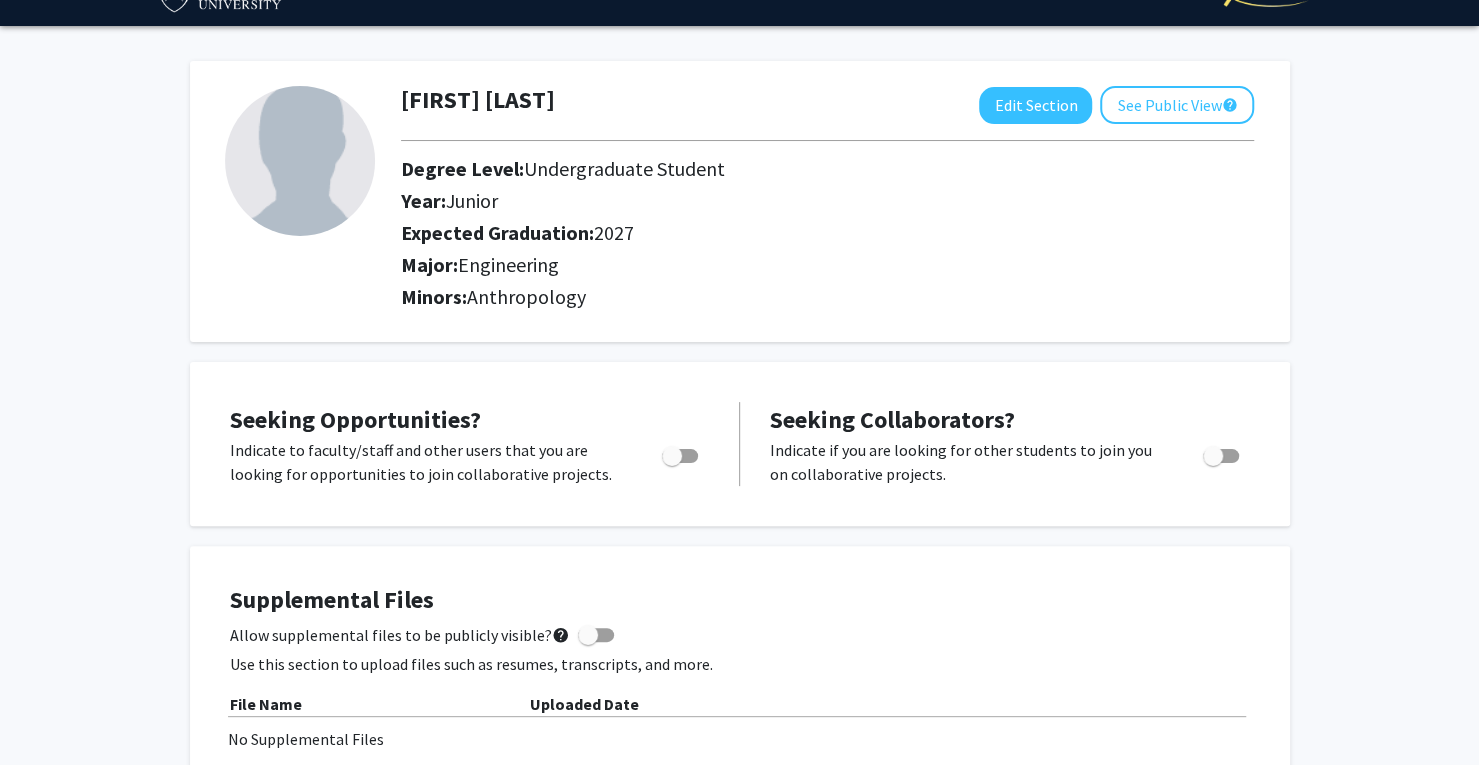 scroll, scrollTop: 0, scrollLeft: 0, axis: both 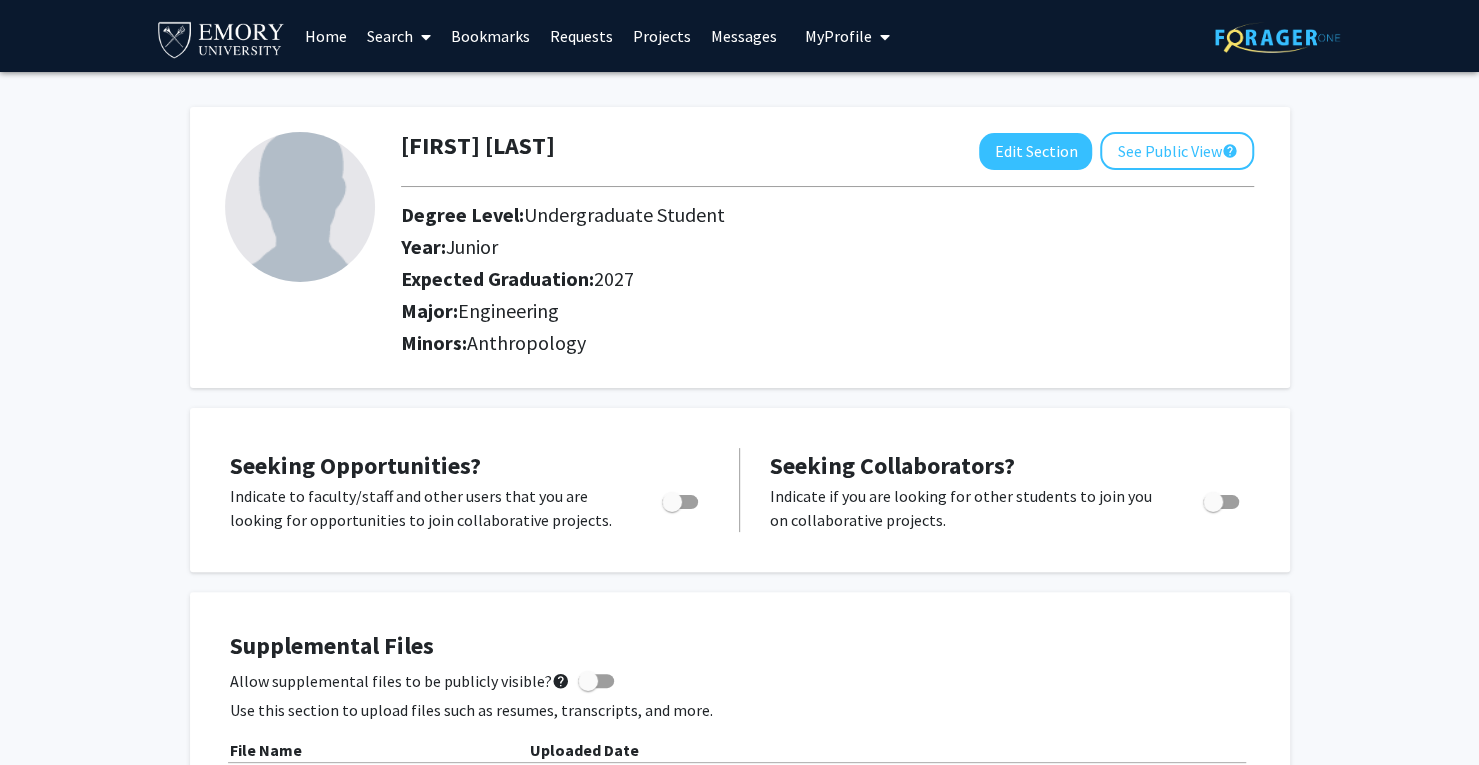 click on "Search" at bounding box center (399, 36) 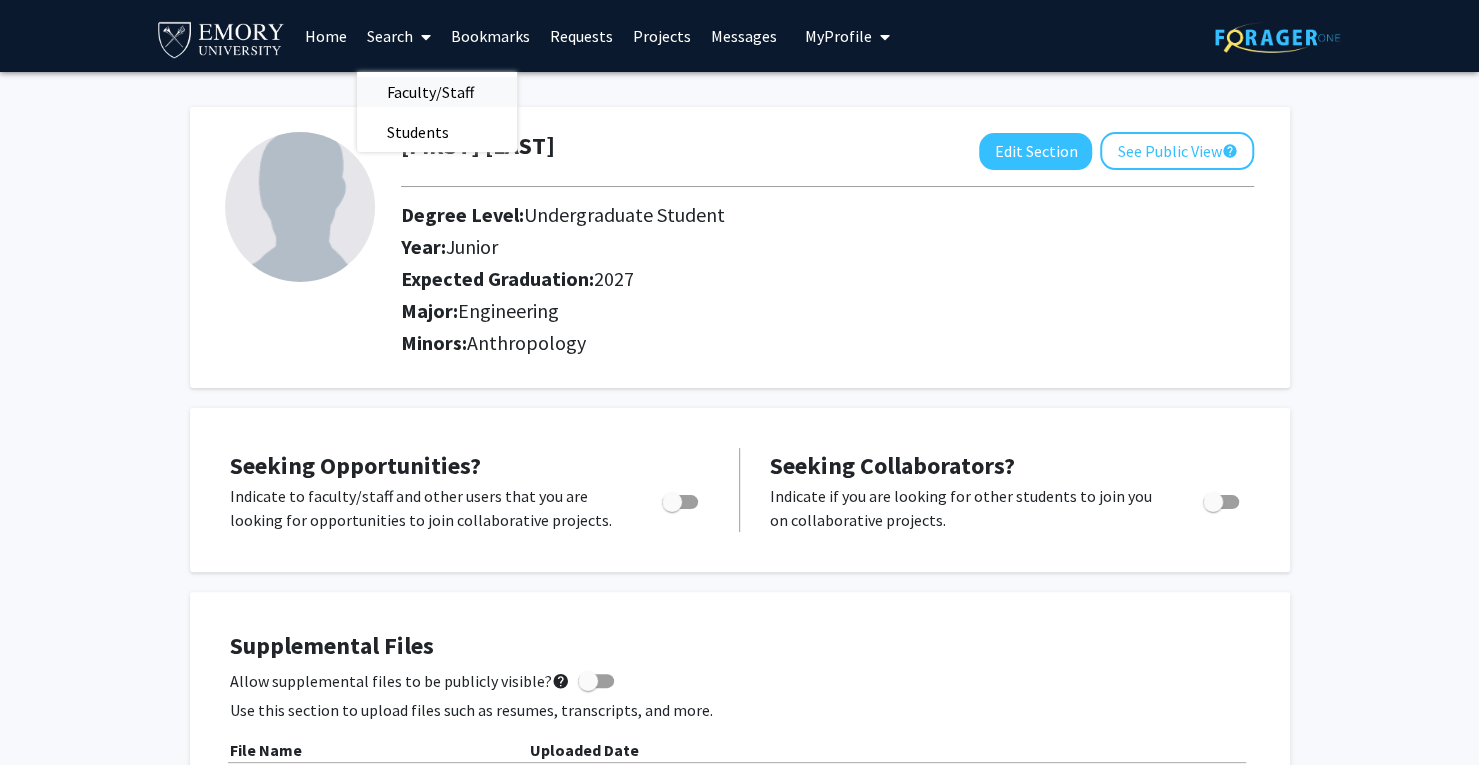 click on "Faculty/Staff" at bounding box center [430, 92] 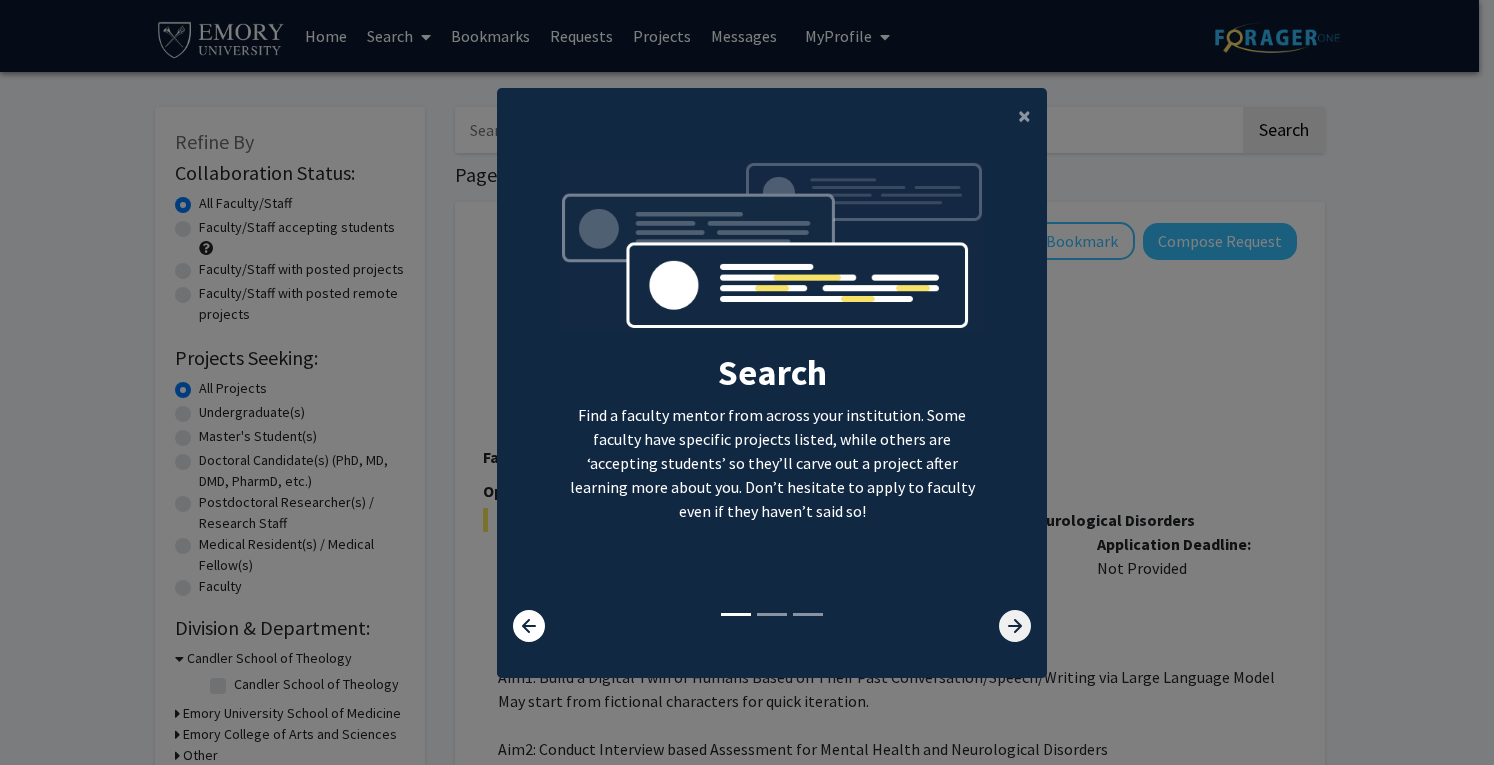 click at bounding box center [1015, 626] 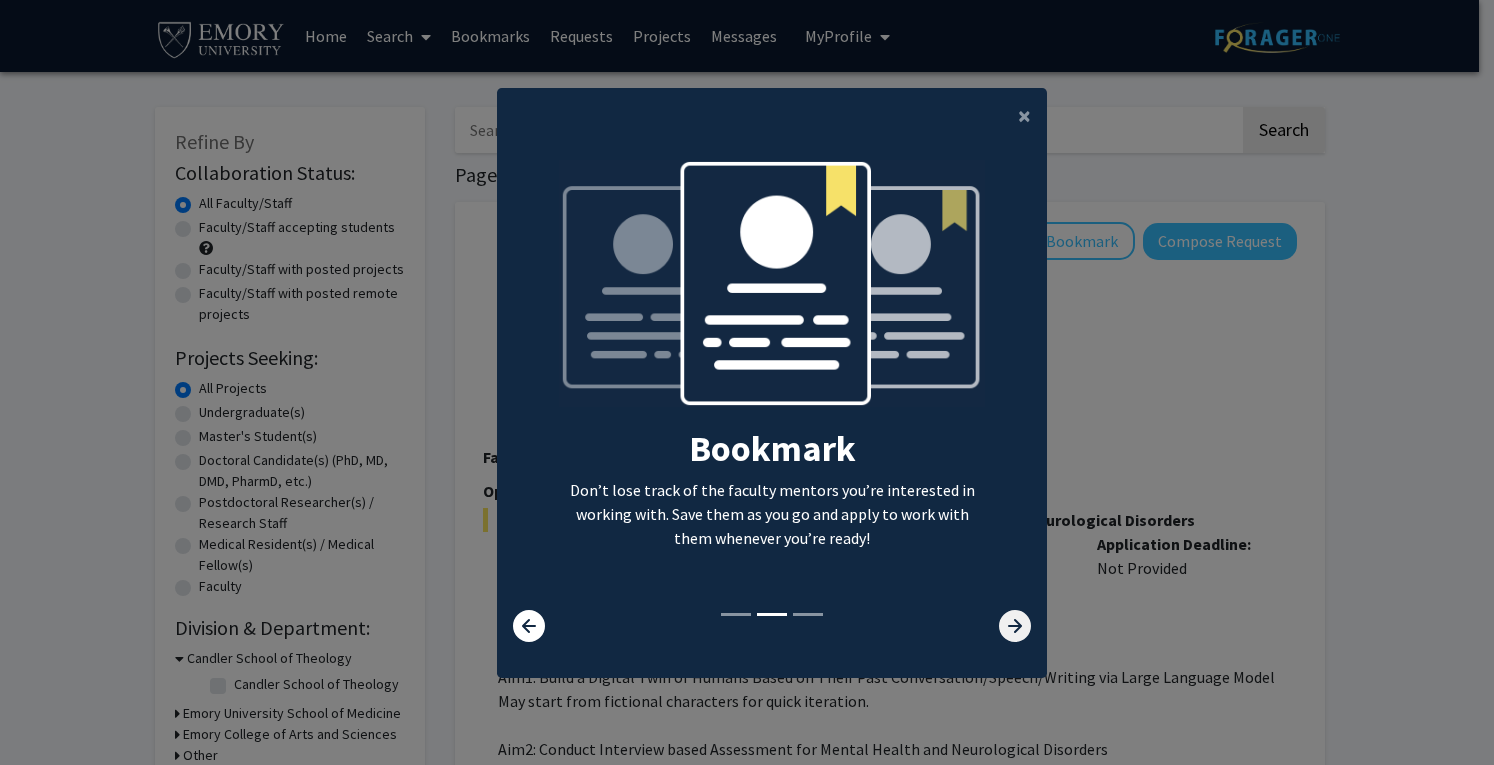 click at bounding box center [1015, 626] 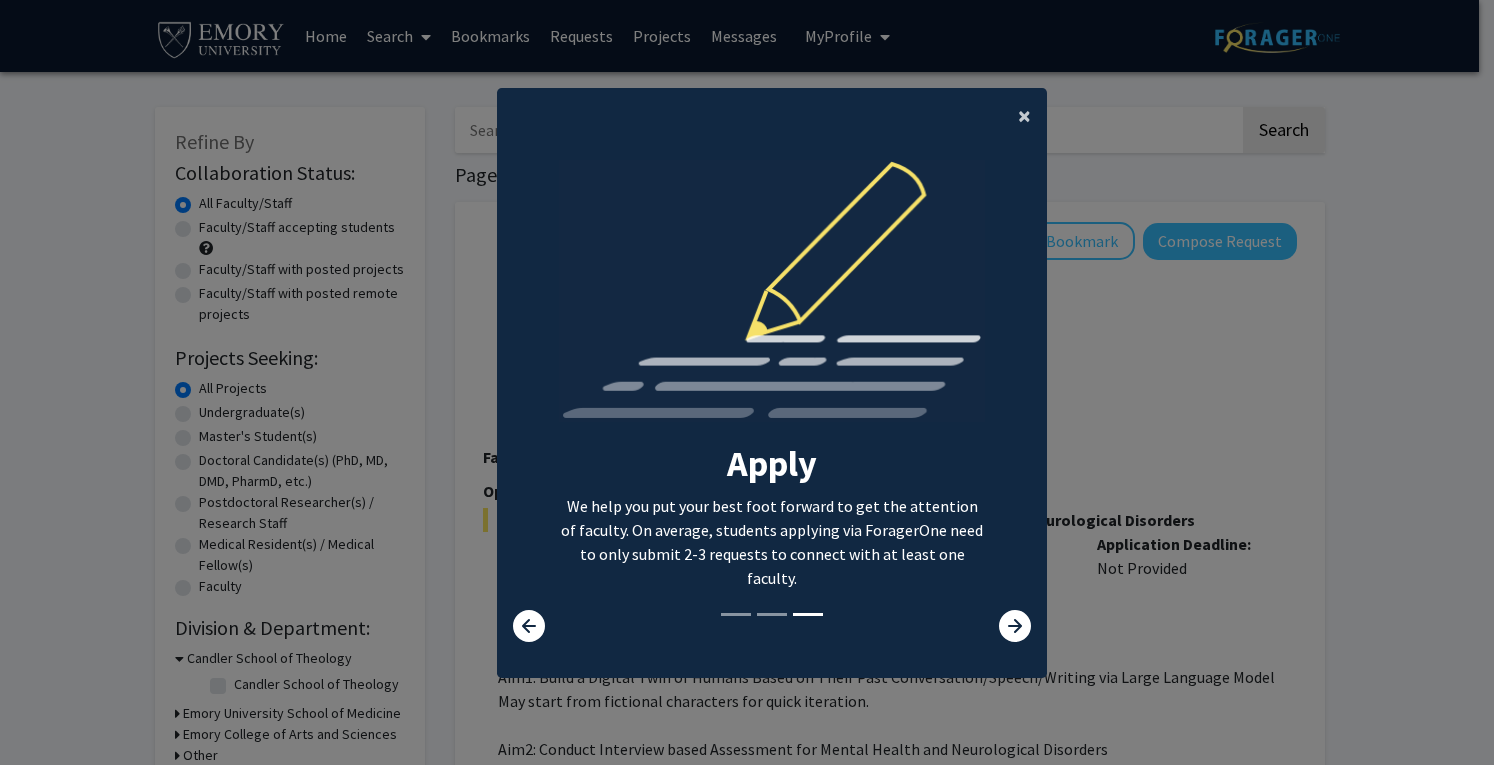 click on "×" at bounding box center [1024, 115] 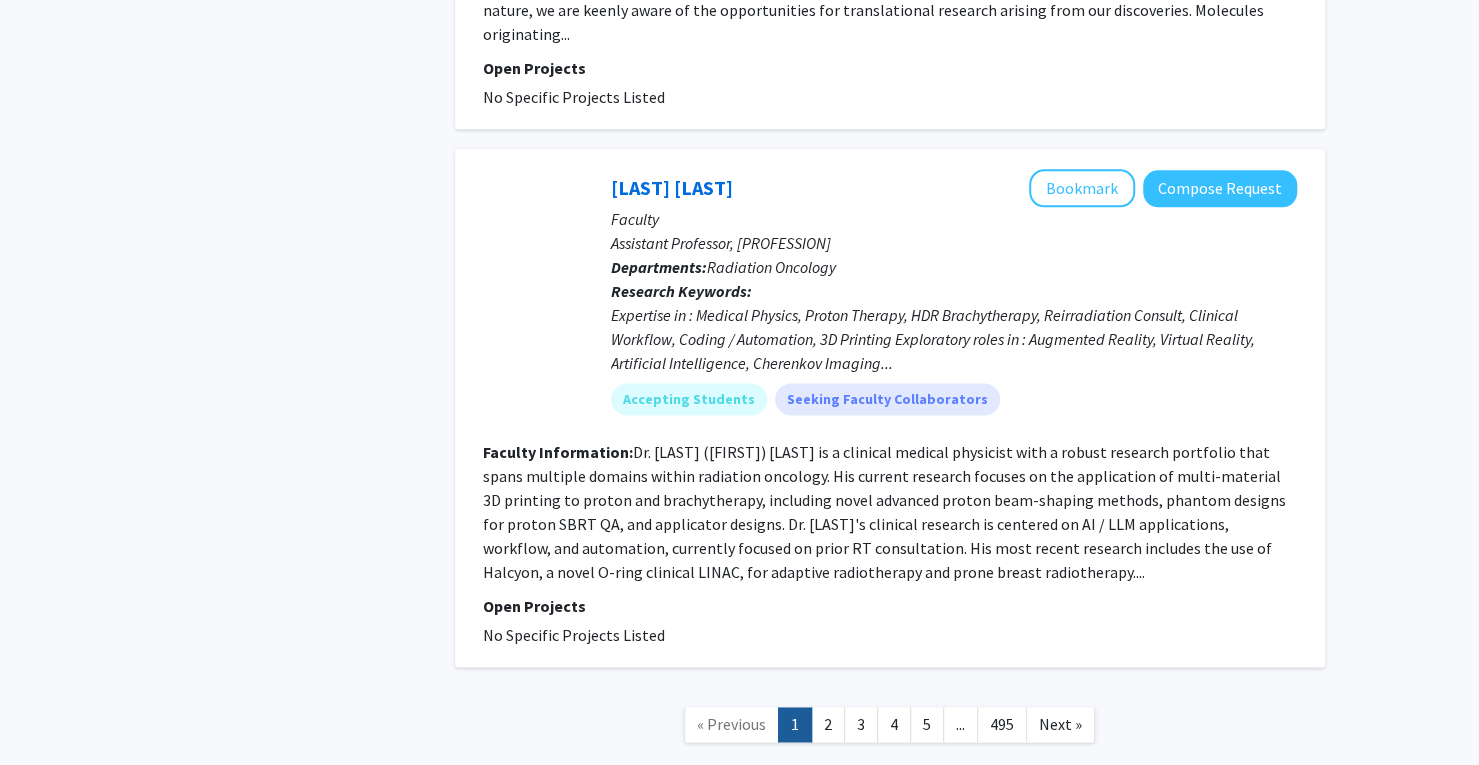 scroll, scrollTop: 5836, scrollLeft: 0, axis: vertical 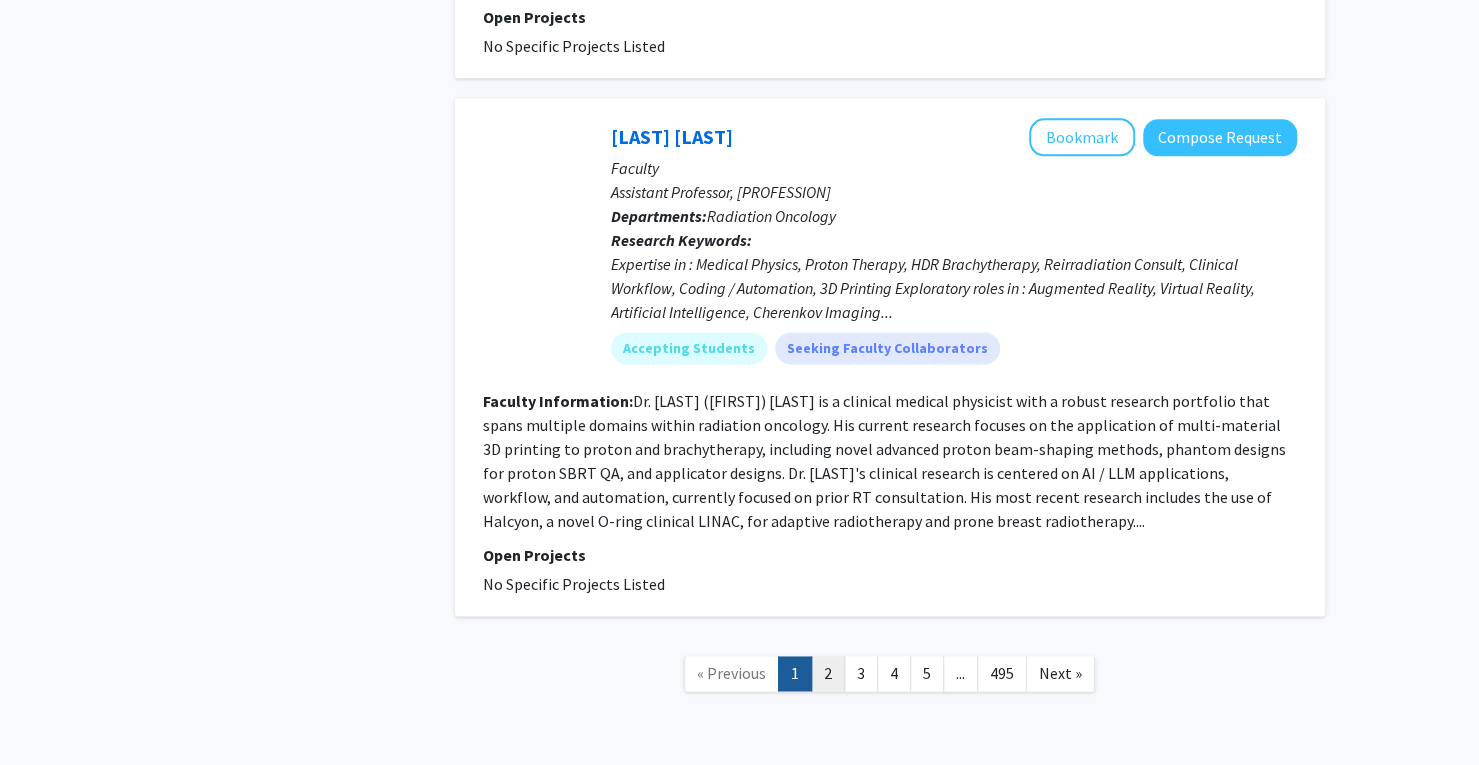click on "2" at bounding box center (731, 673) 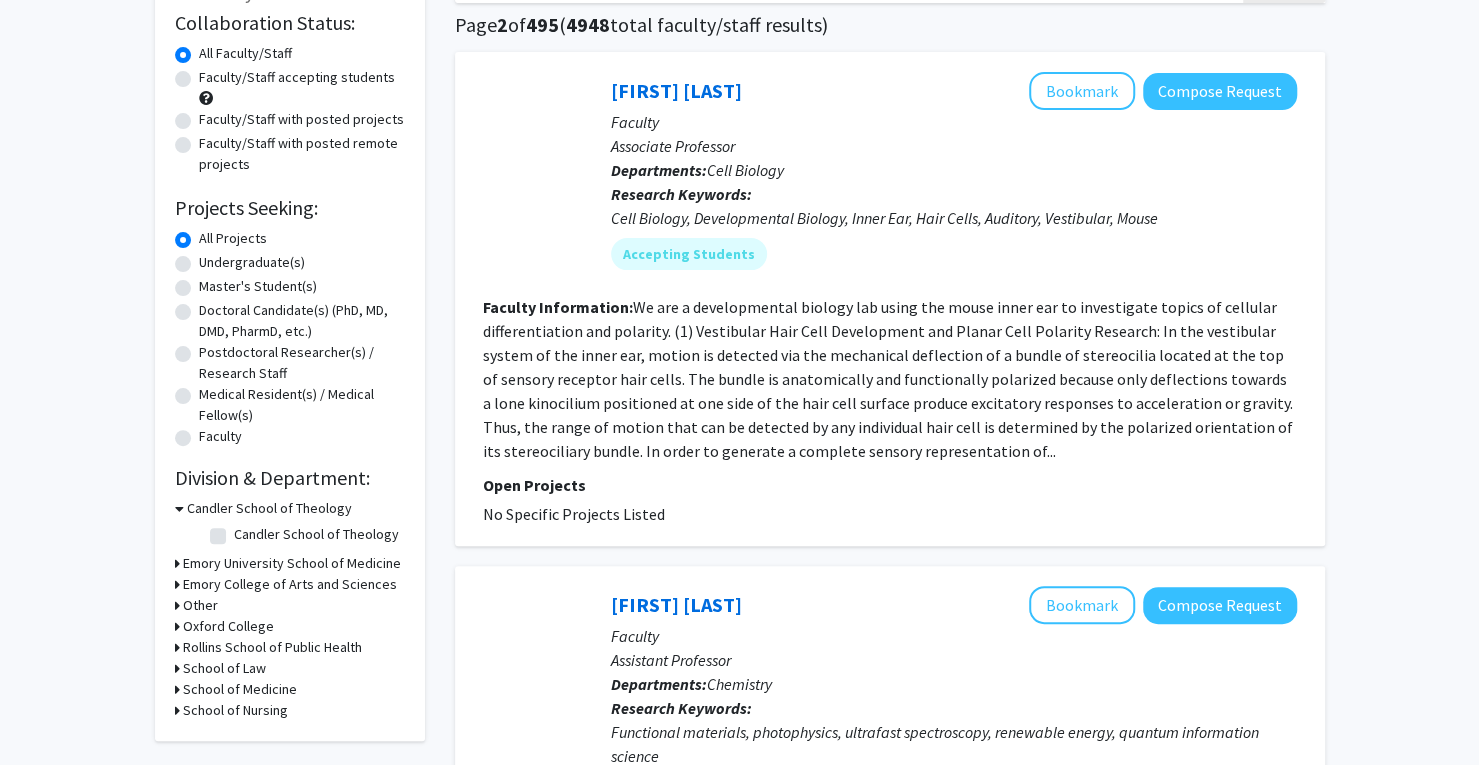 scroll, scrollTop: 0, scrollLeft: 0, axis: both 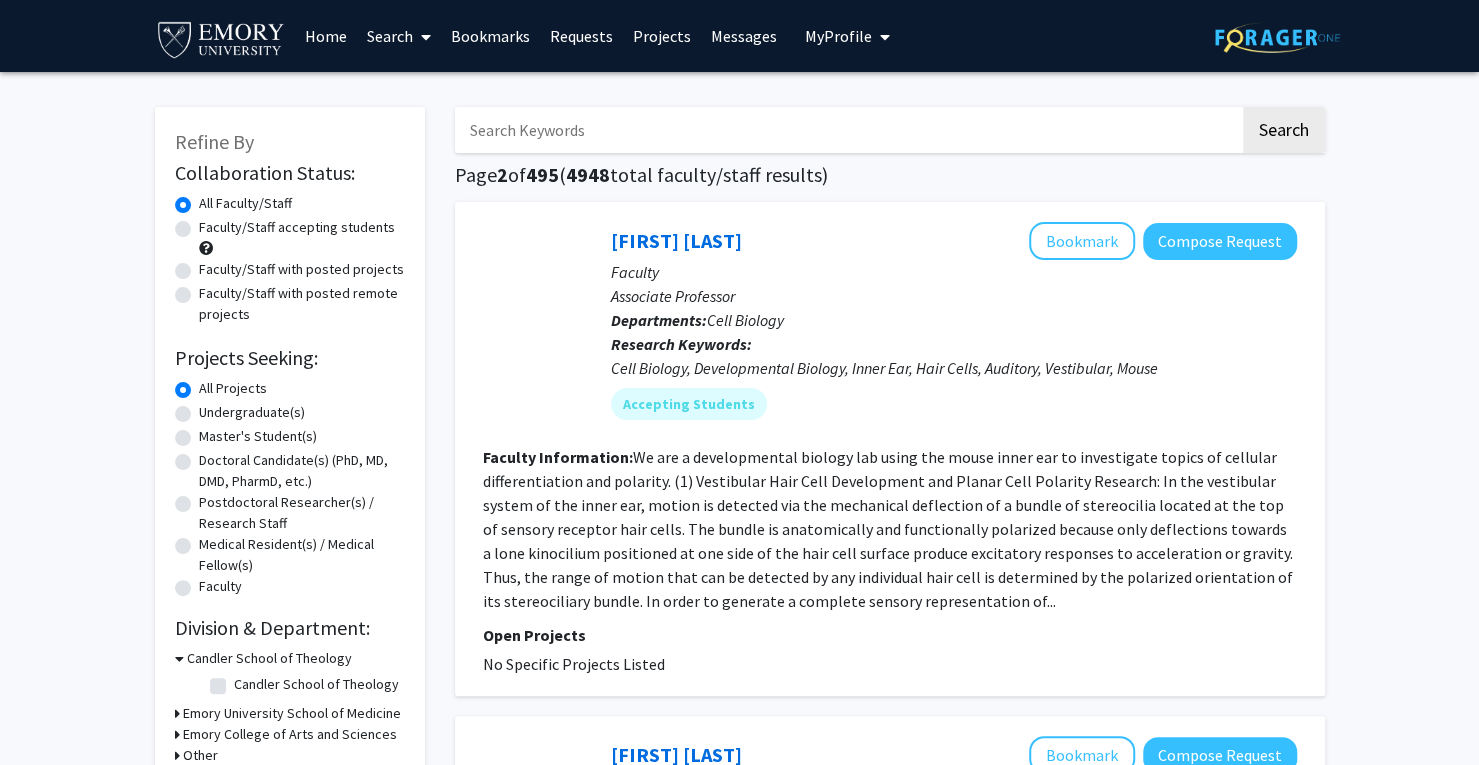 click on "Undergraduate(s)" at bounding box center [252, 412] 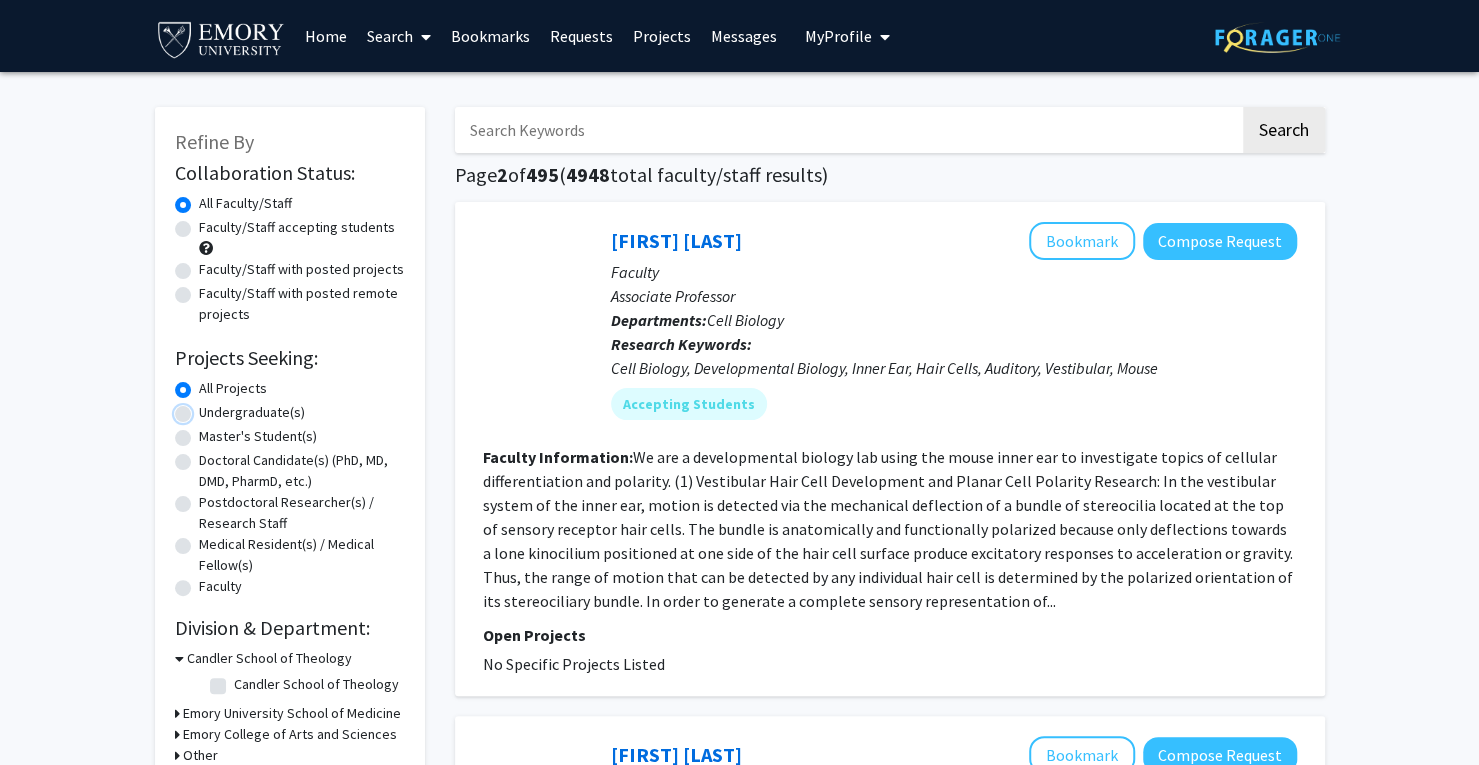 click on "Undergraduate(s)" at bounding box center (205, 408) 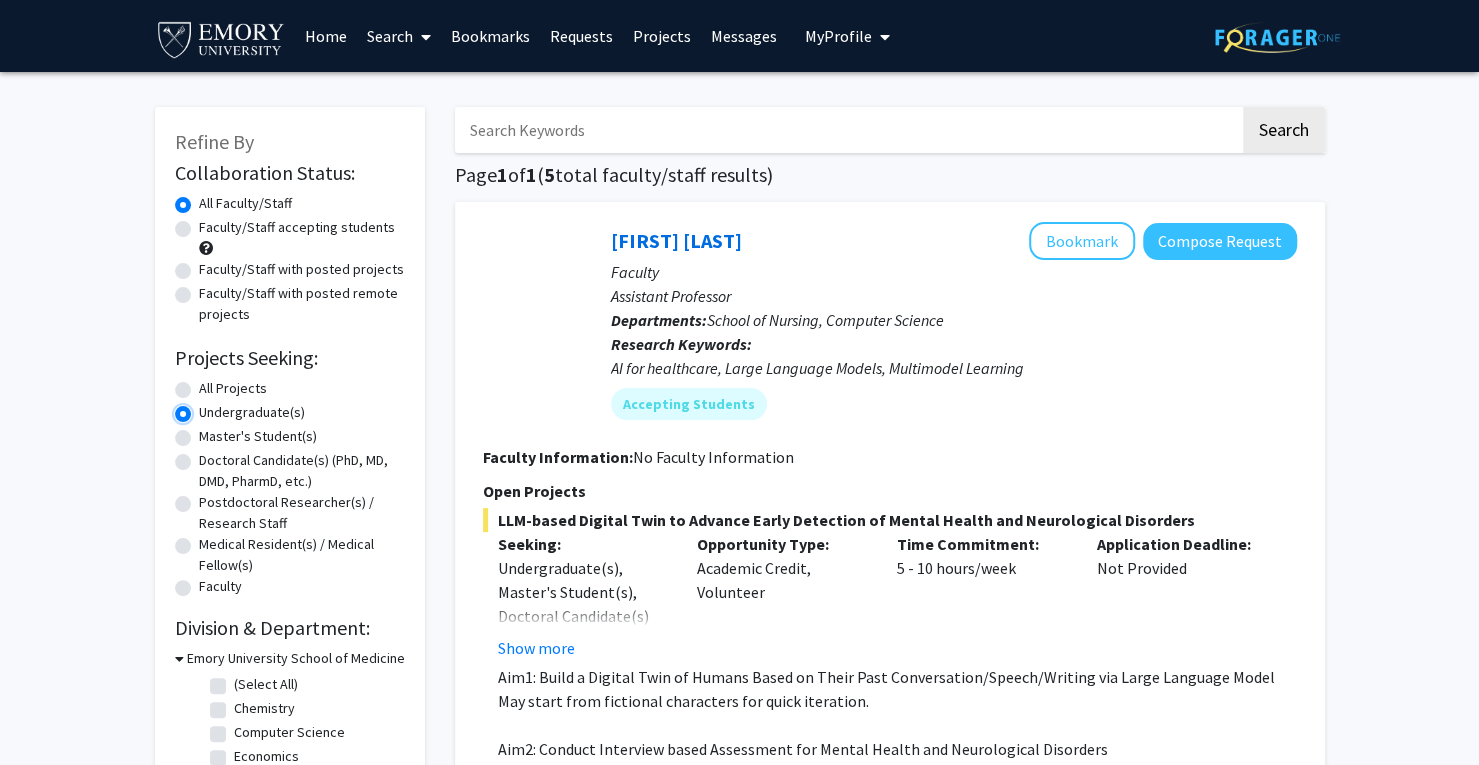 scroll, scrollTop: 100, scrollLeft: 0, axis: vertical 